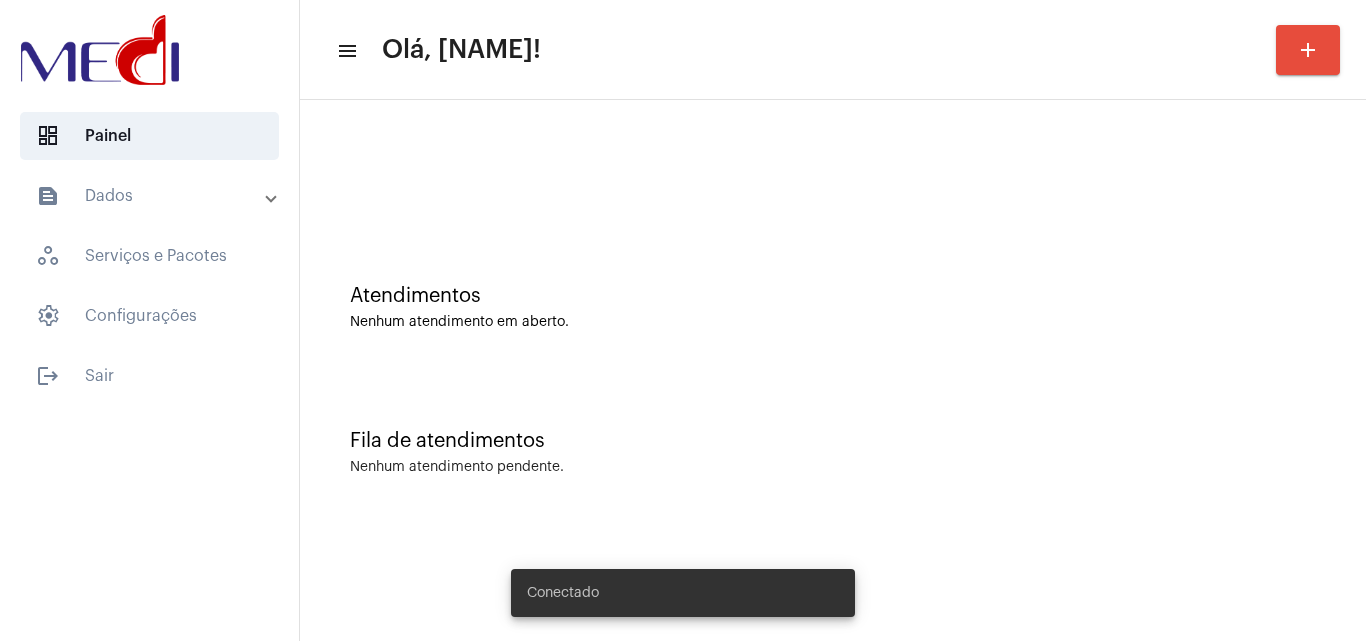 scroll, scrollTop: 0, scrollLeft: 0, axis: both 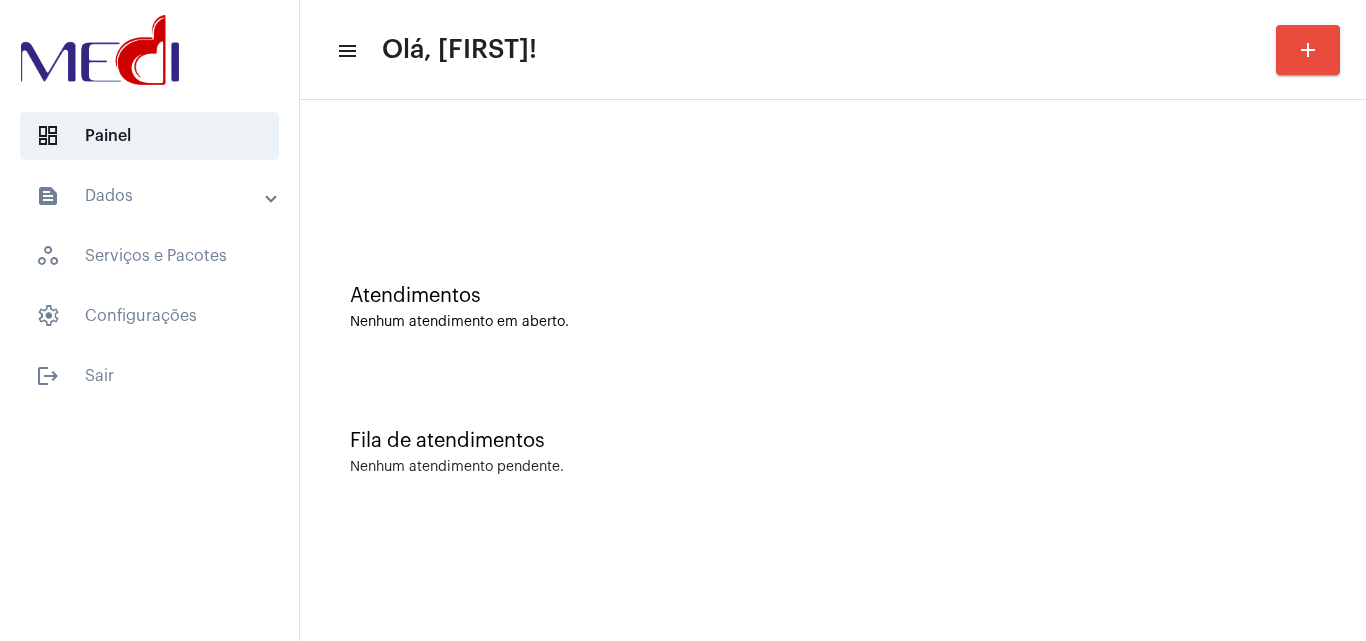 click on "Atendimentos Nenhum atendimento em aberto." 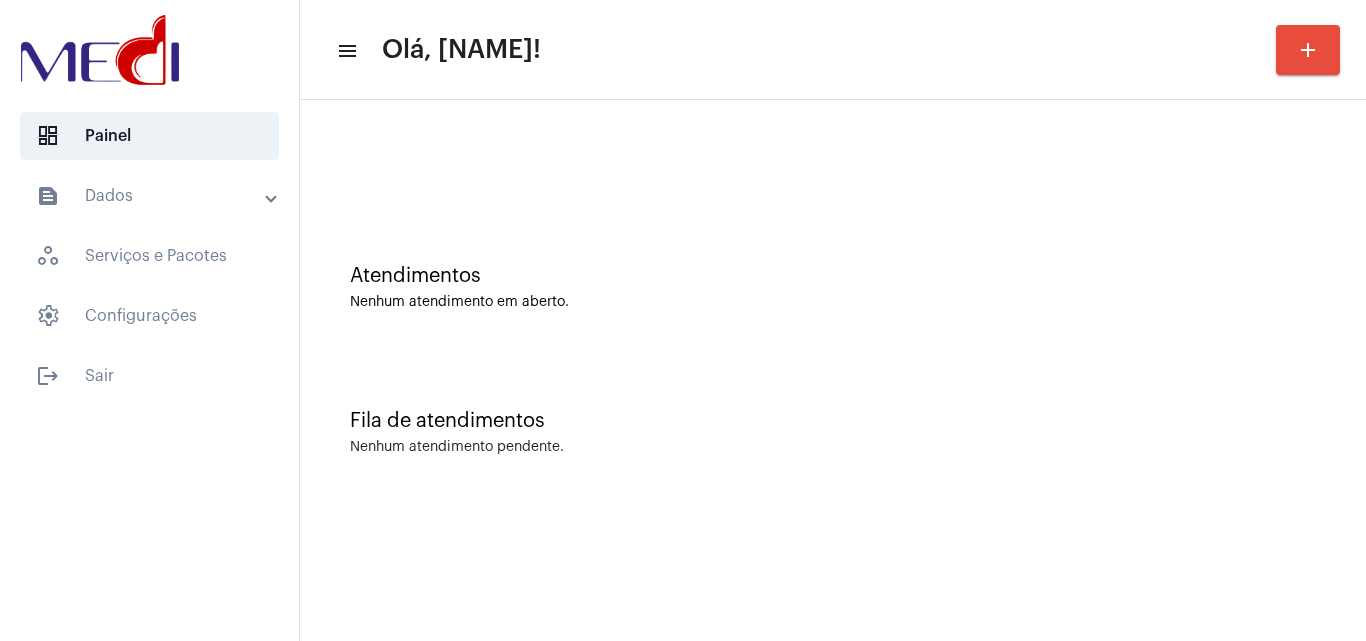 scroll, scrollTop: 0, scrollLeft: 0, axis: both 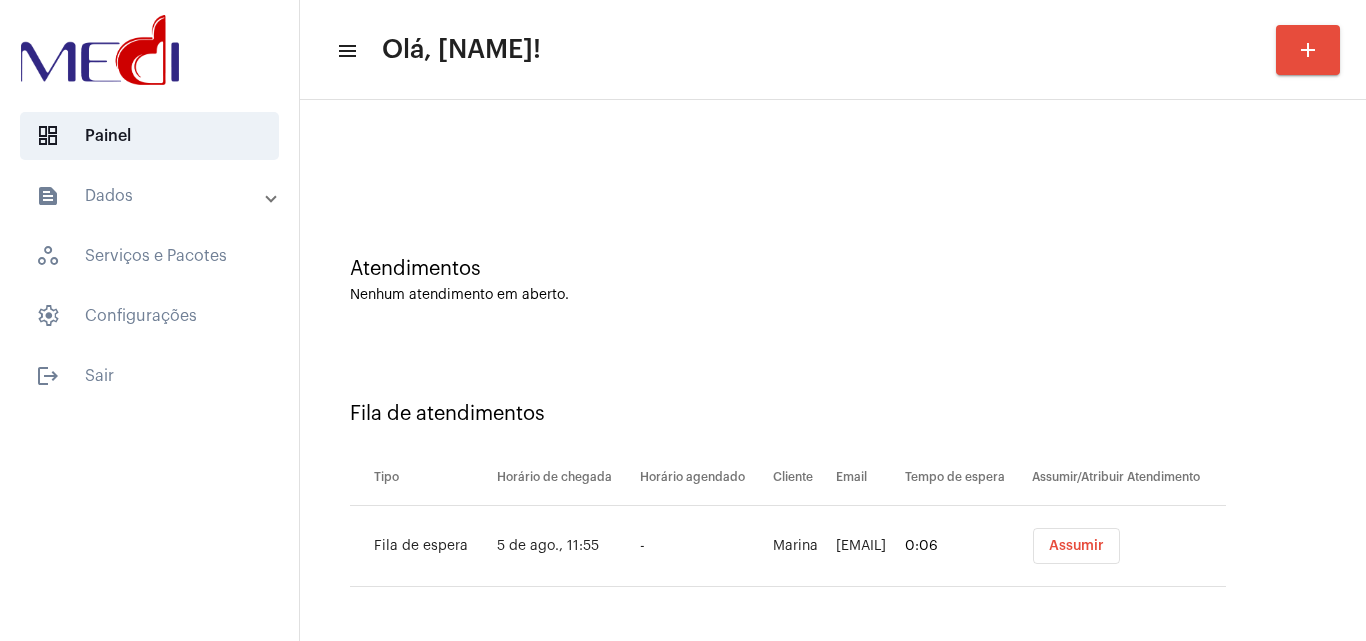 click on "Atendimentos Nenhum atendimento em aberto." 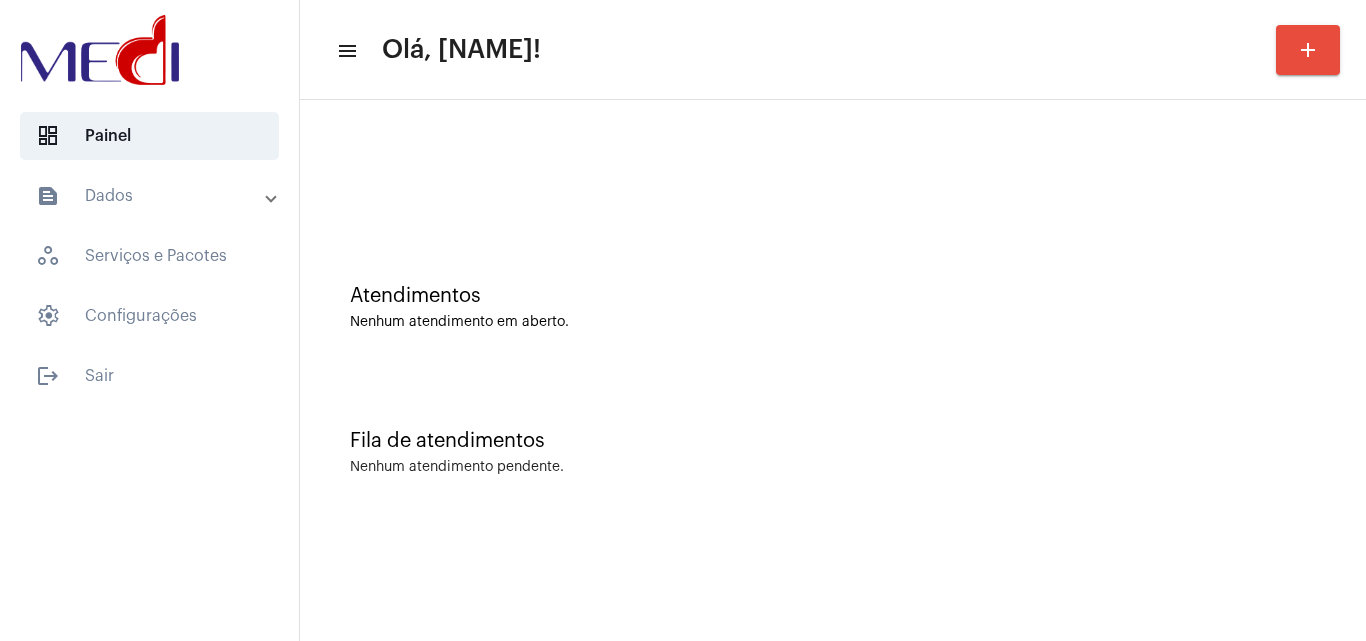 click on "Atendimentos" 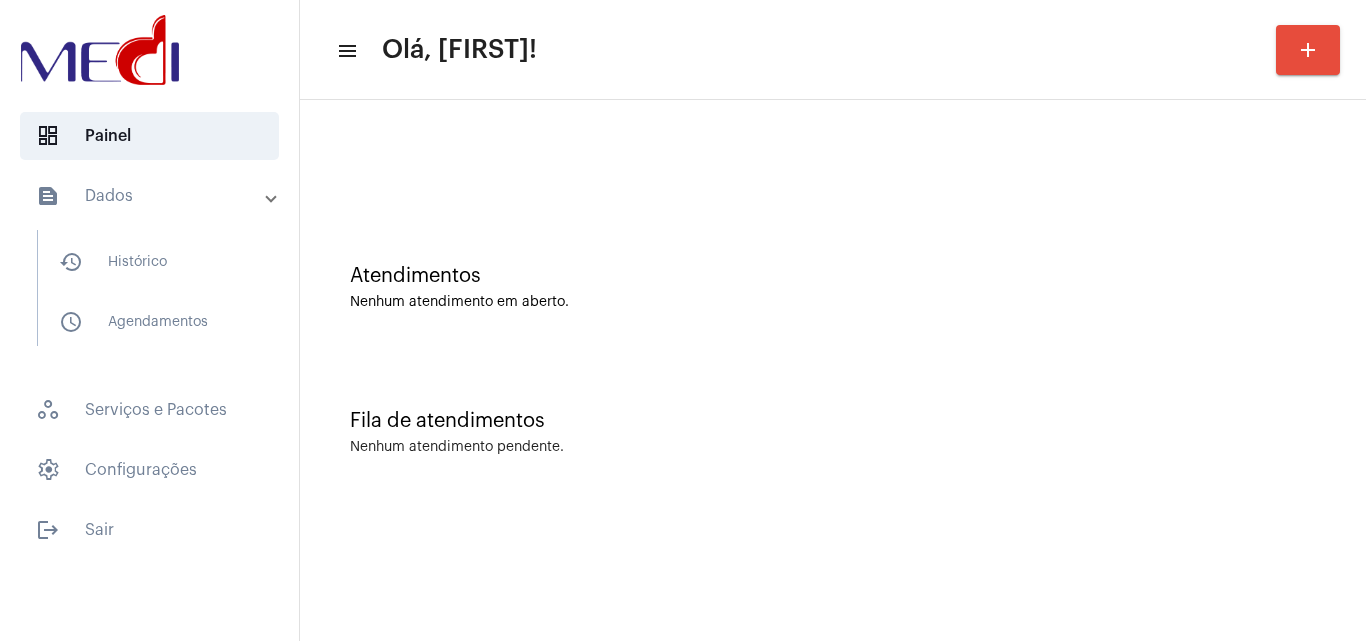 scroll, scrollTop: 0, scrollLeft: 0, axis: both 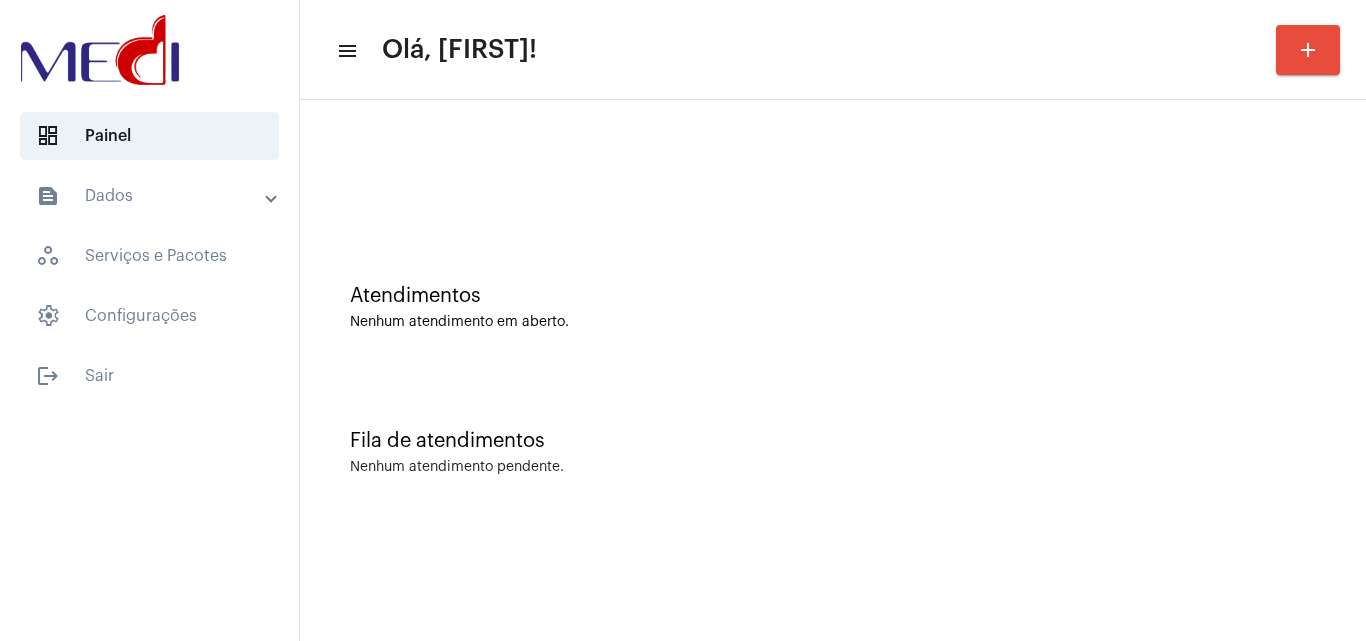 click on "Fila de atendimentos Nenhum atendimento pendente." 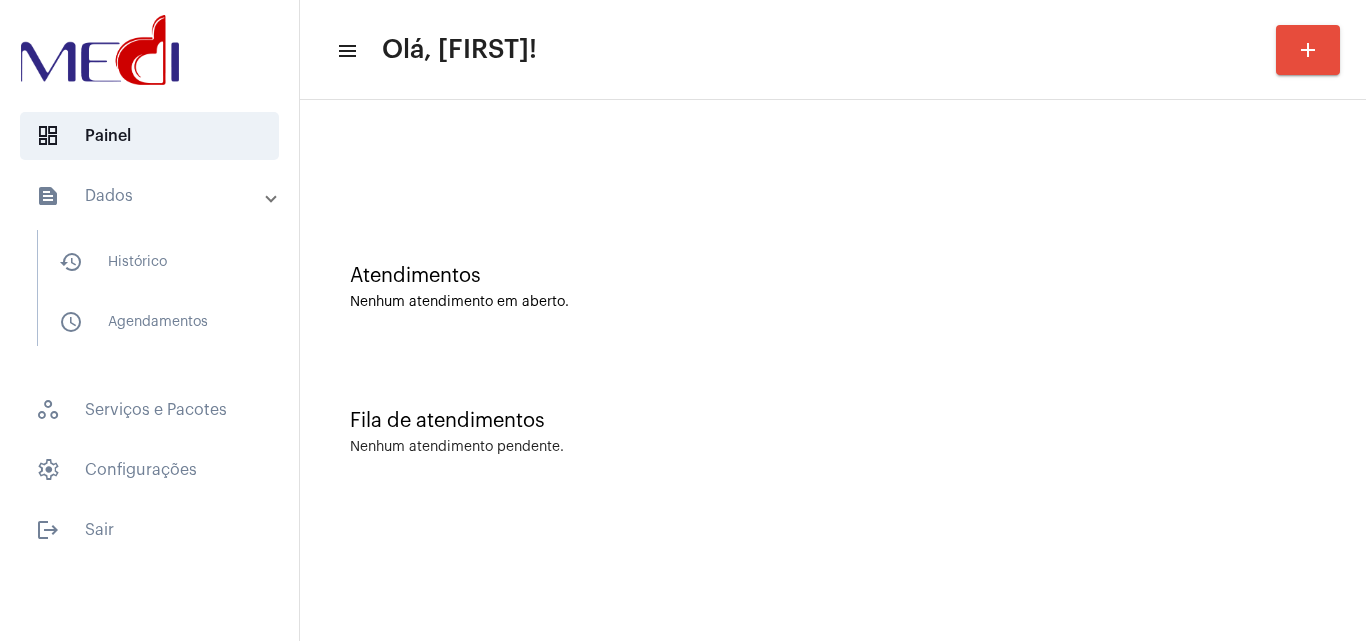scroll, scrollTop: 0, scrollLeft: 0, axis: both 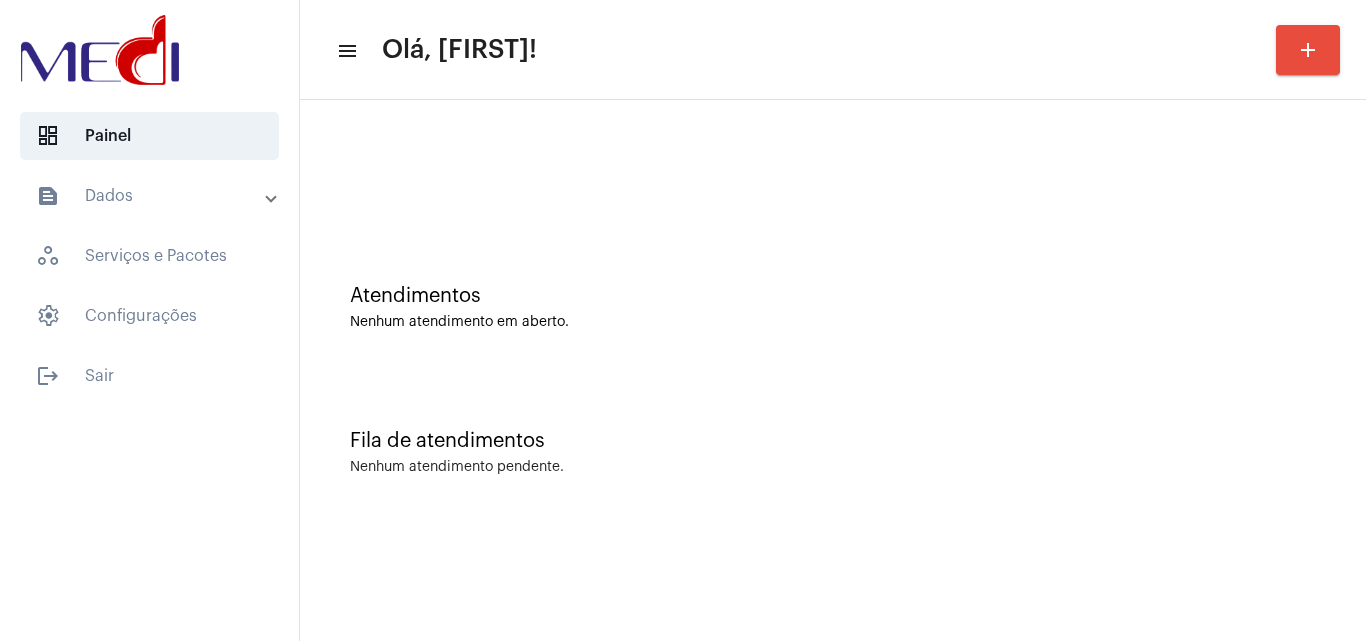 click on "Fila de atendimentos" 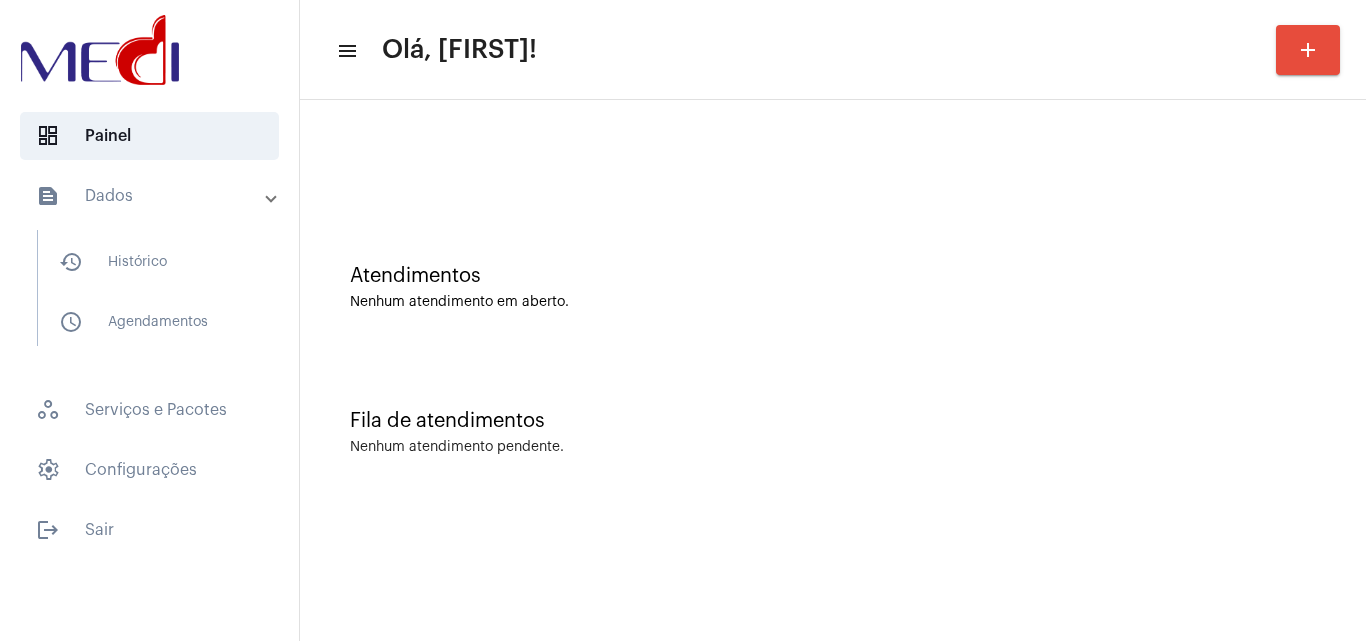 scroll, scrollTop: 0, scrollLeft: 0, axis: both 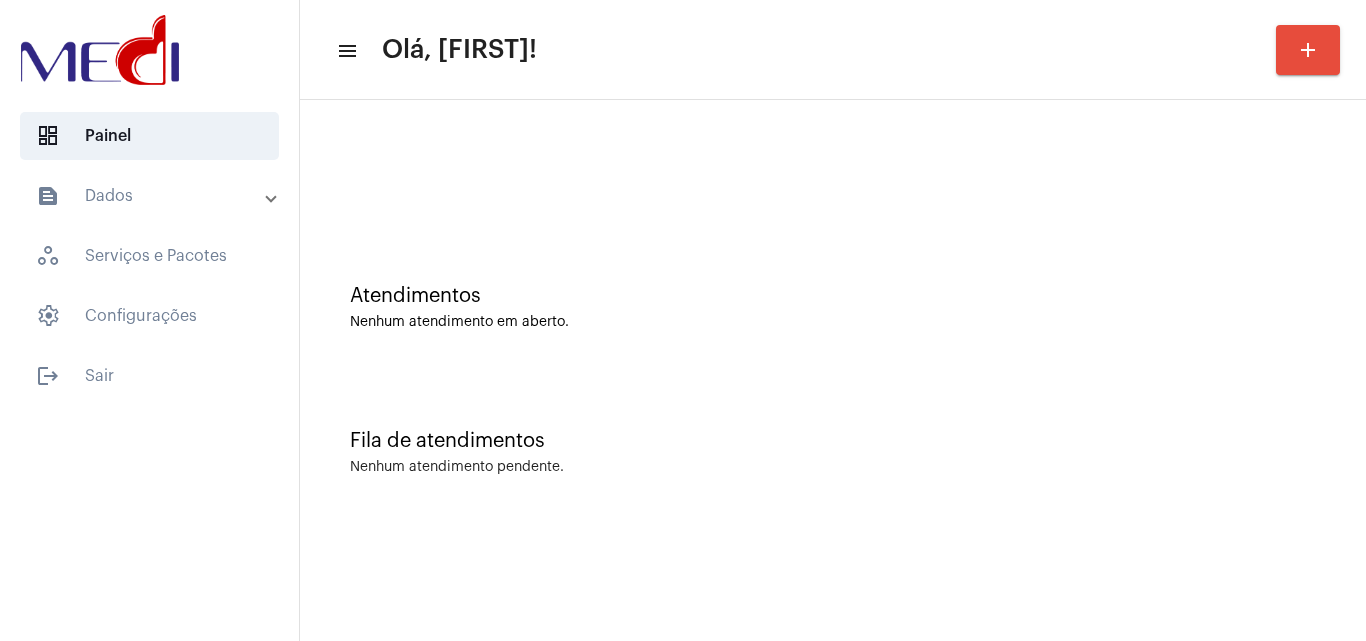 click on "Fila de atendimentos Nenhum atendimento pendente." 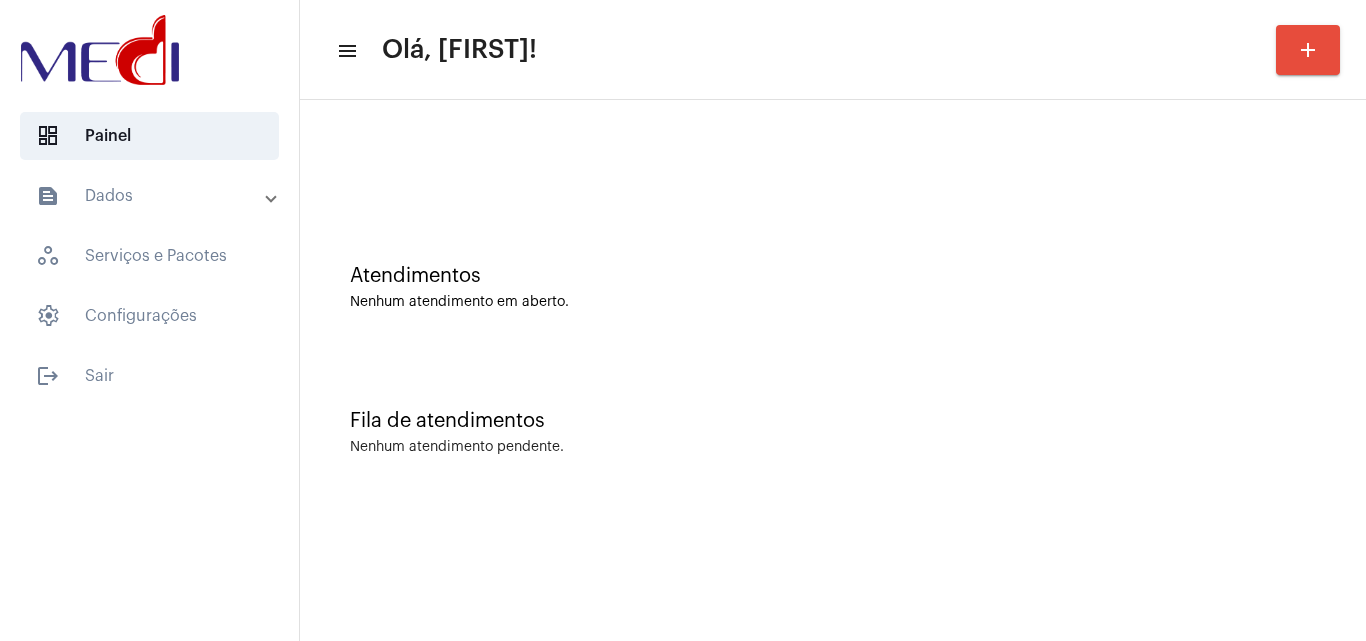 scroll, scrollTop: 0, scrollLeft: 0, axis: both 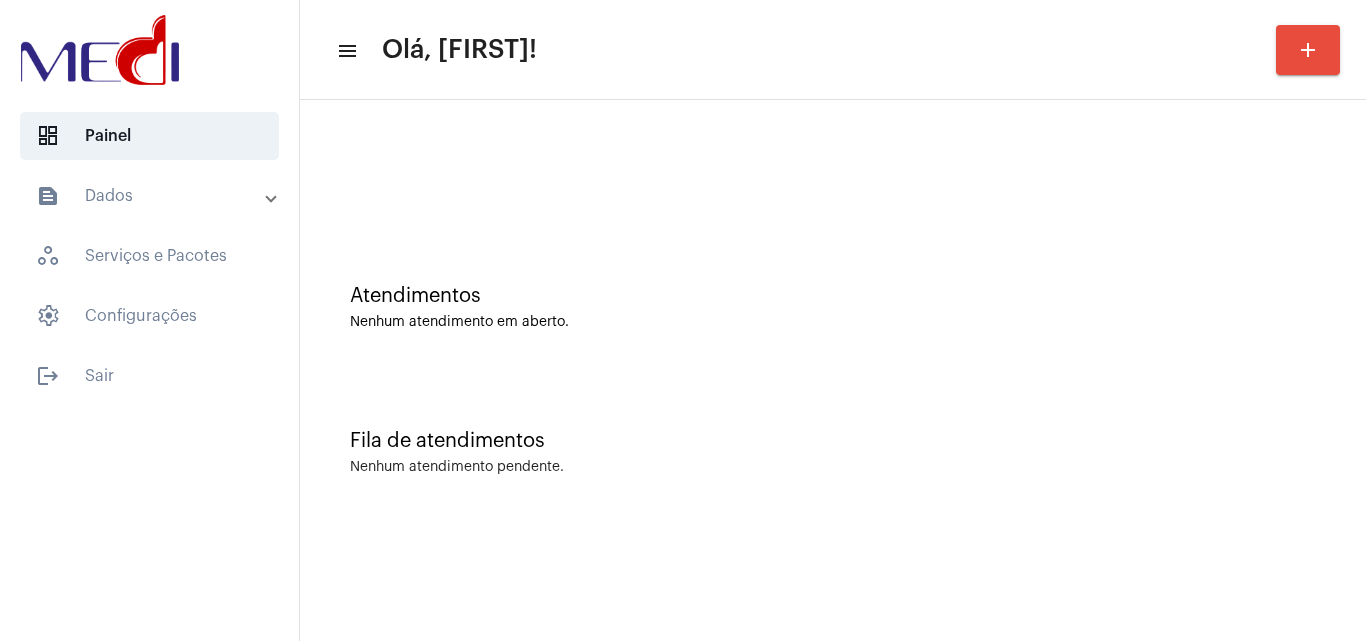 click on "Fila de atendimentos Nenhum atendimento pendente." 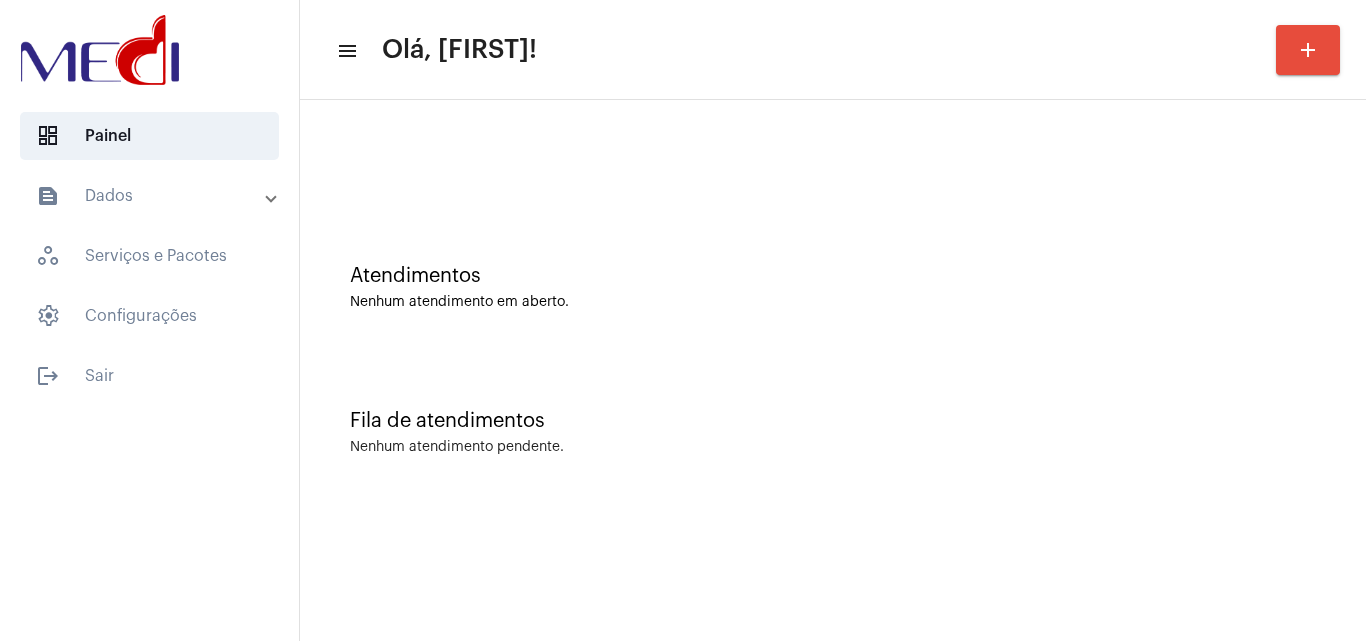 scroll, scrollTop: 0, scrollLeft: 0, axis: both 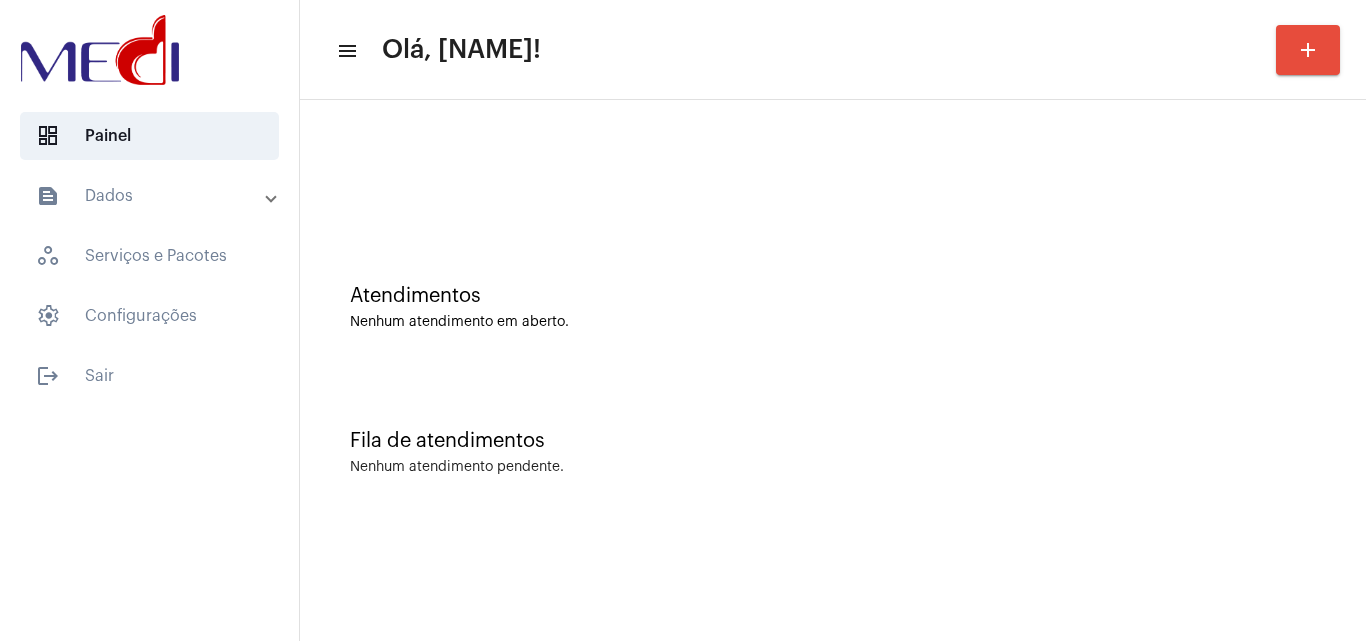 click on "Atendimentos Nenhum atendimento em aberto." 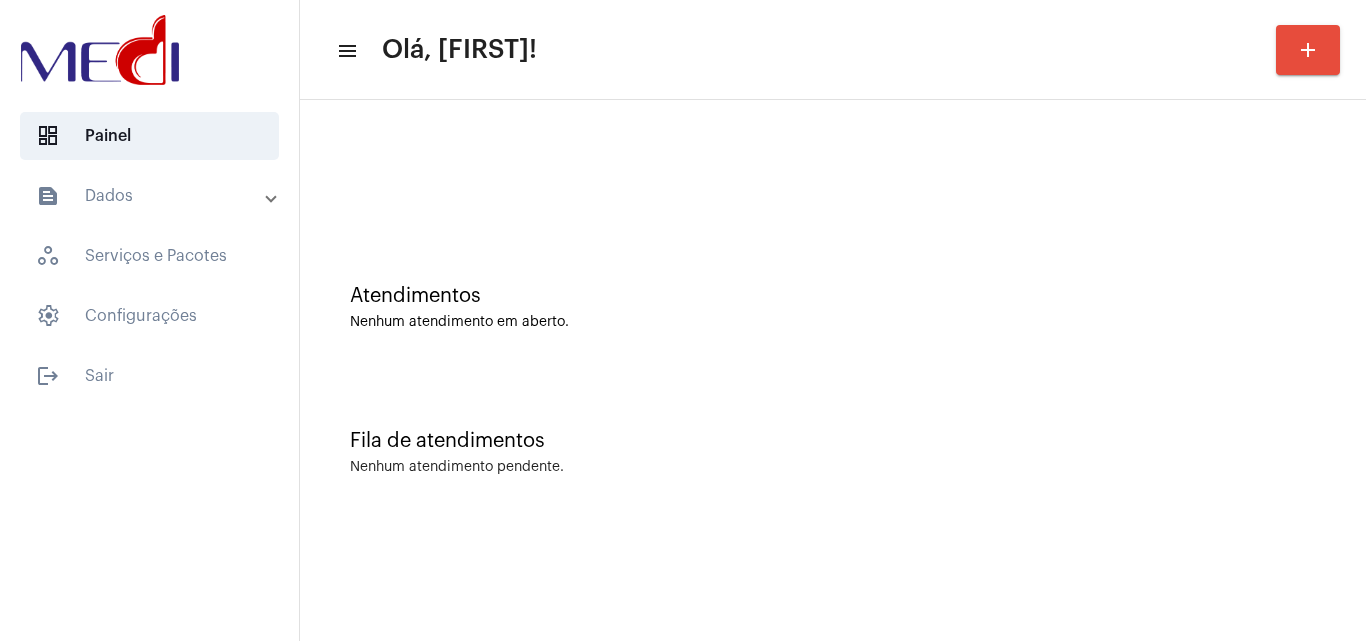 scroll, scrollTop: 0, scrollLeft: 0, axis: both 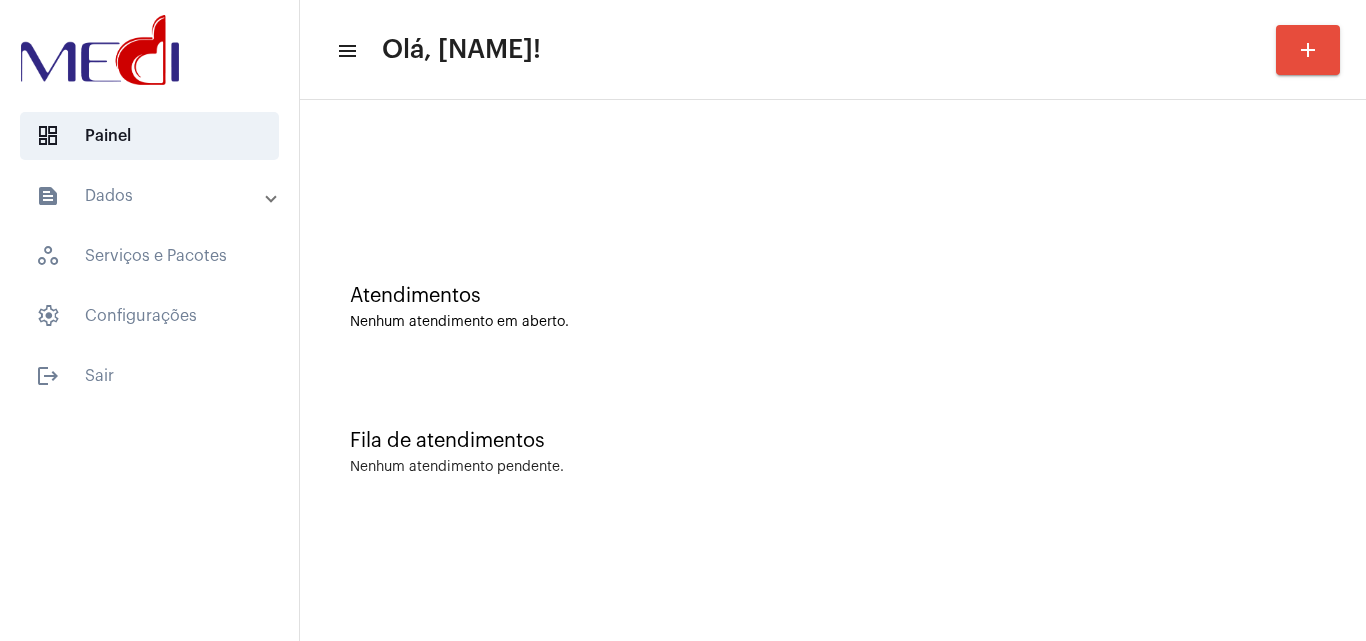click on "Atendimentos Nenhum atendimento em aberto." 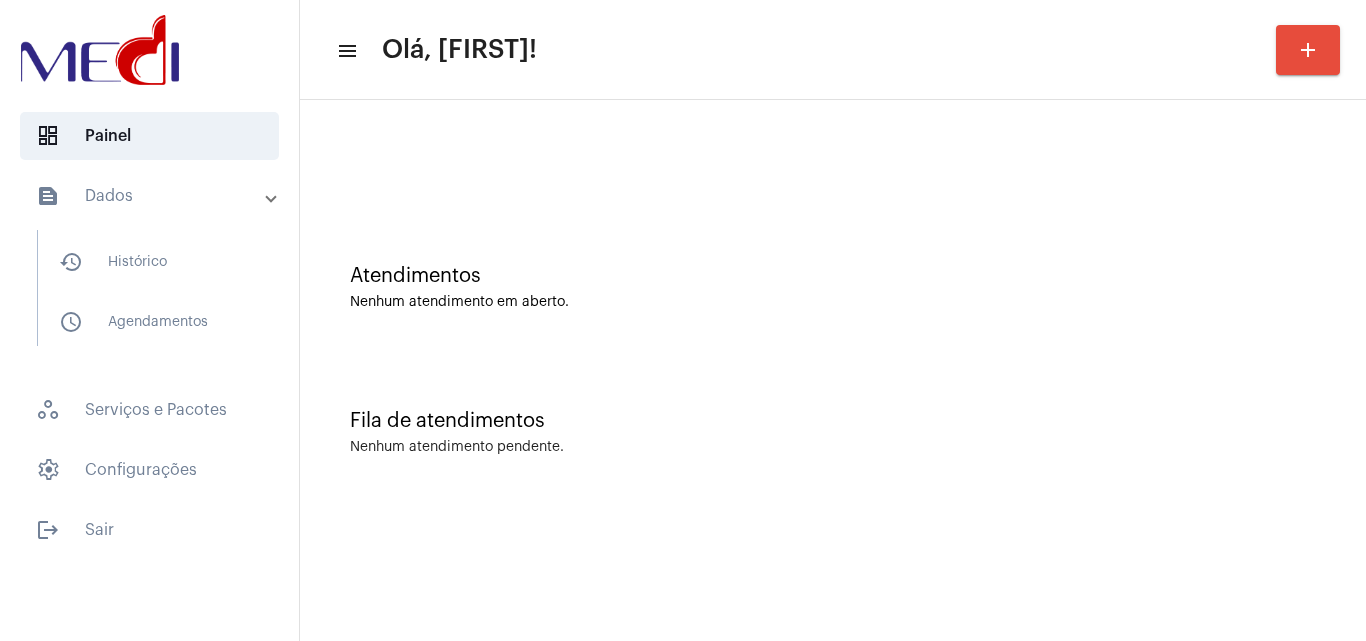 scroll, scrollTop: 0, scrollLeft: 0, axis: both 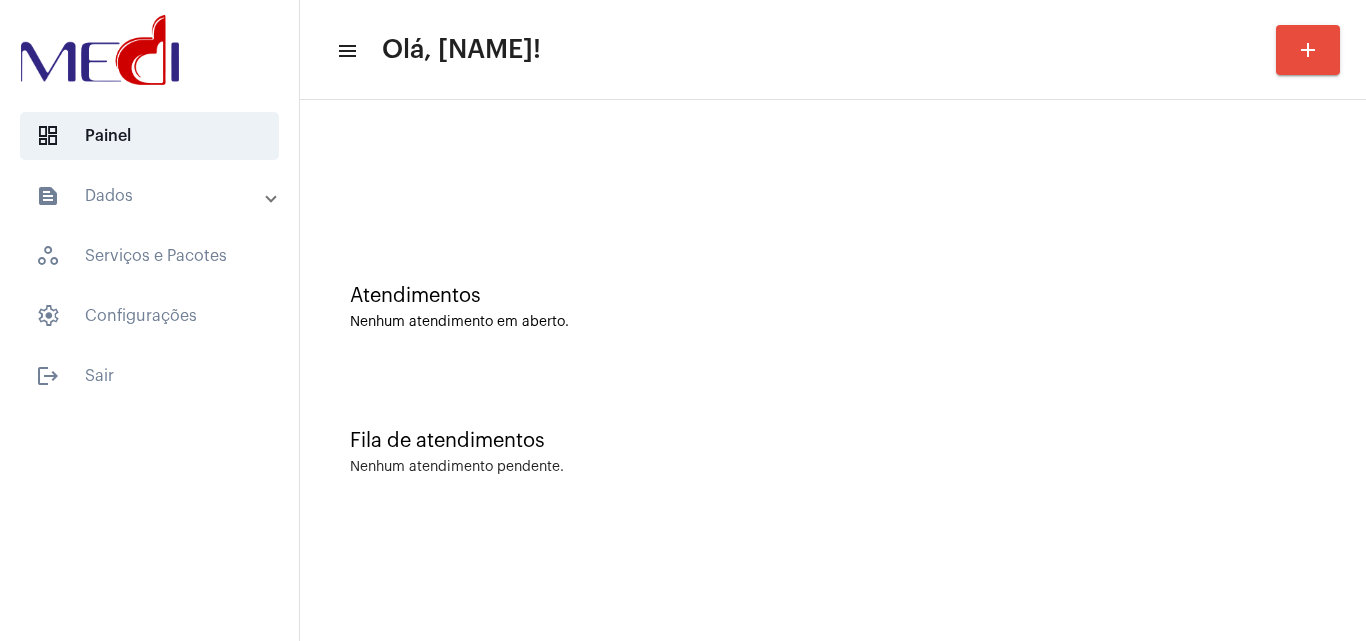 click on "Nenhum atendimento em aberto." 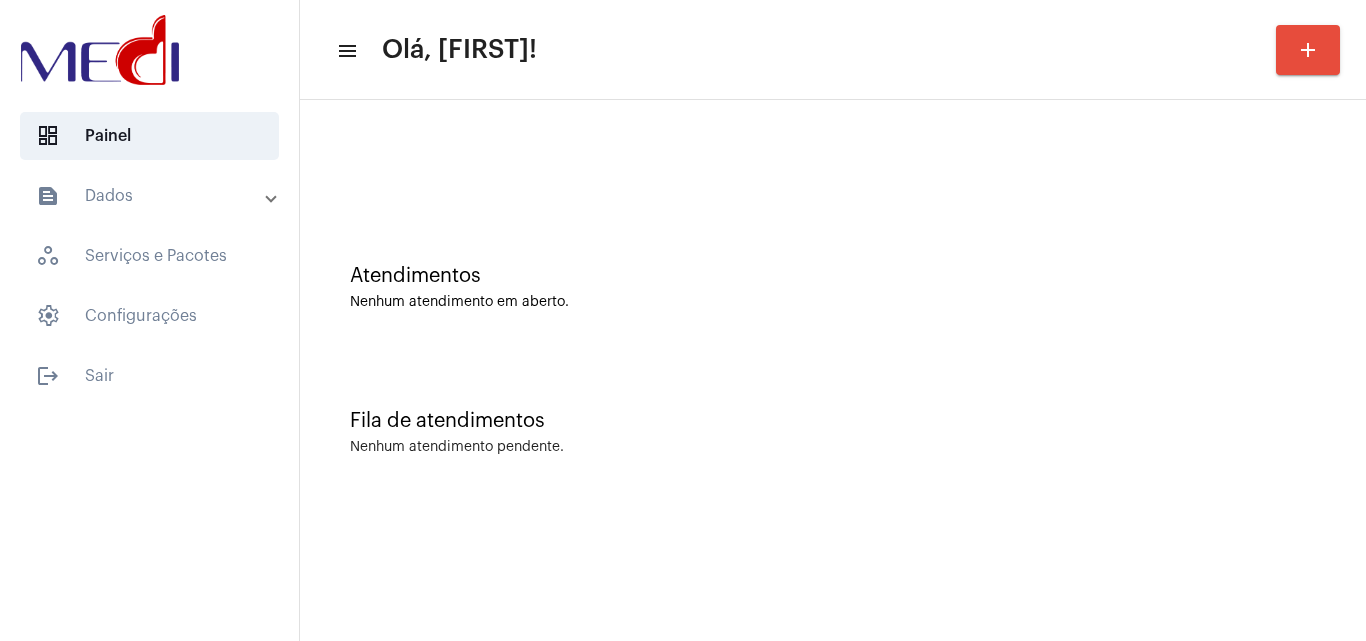 scroll, scrollTop: 0, scrollLeft: 0, axis: both 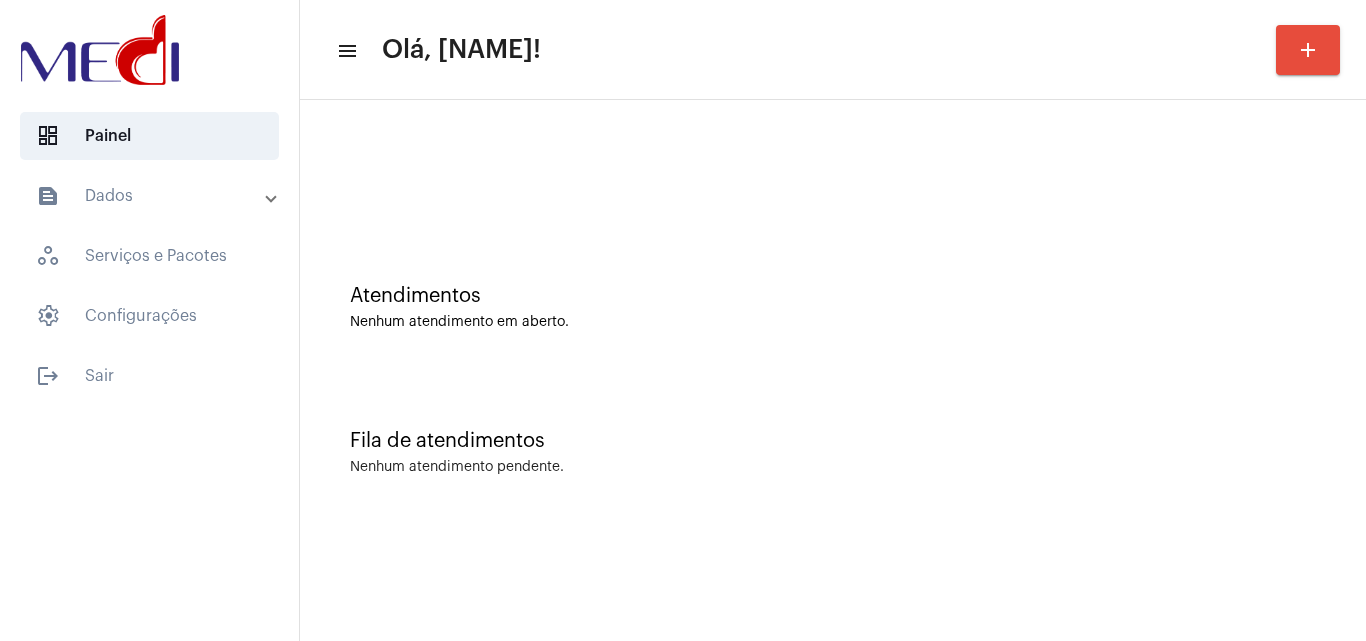 click on "menu Olá, Karen! add Atendimentos Nenhum atendimento em aberto. Fila de atendimentos Nenhum atendimento pendente." 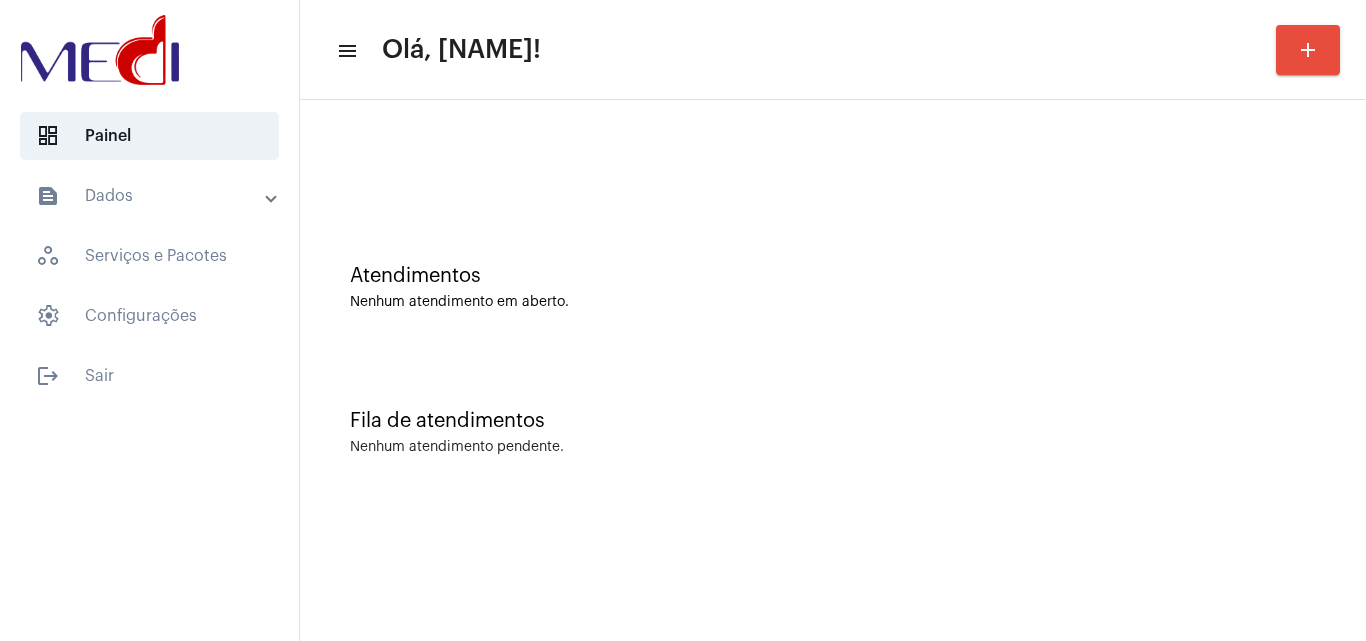 scroll, scrollTop: 0, scrollLeft: 0, axis: both 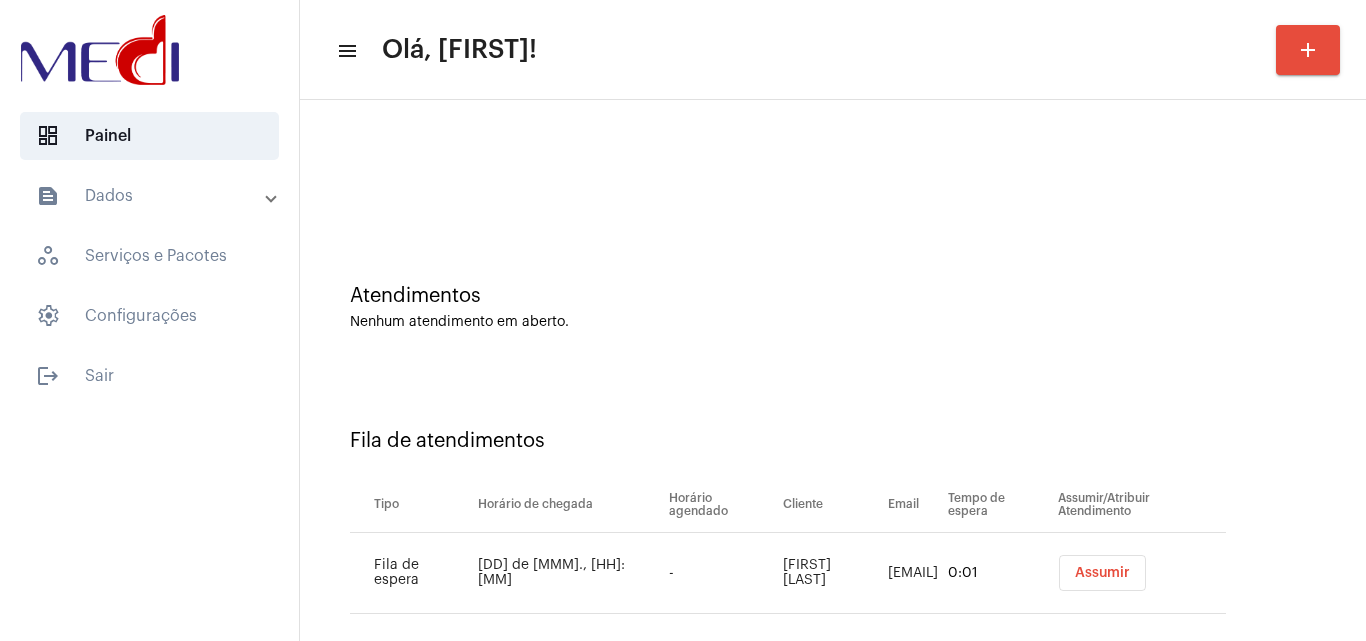 click on "Assumir" at bounding box center (1102, 573) 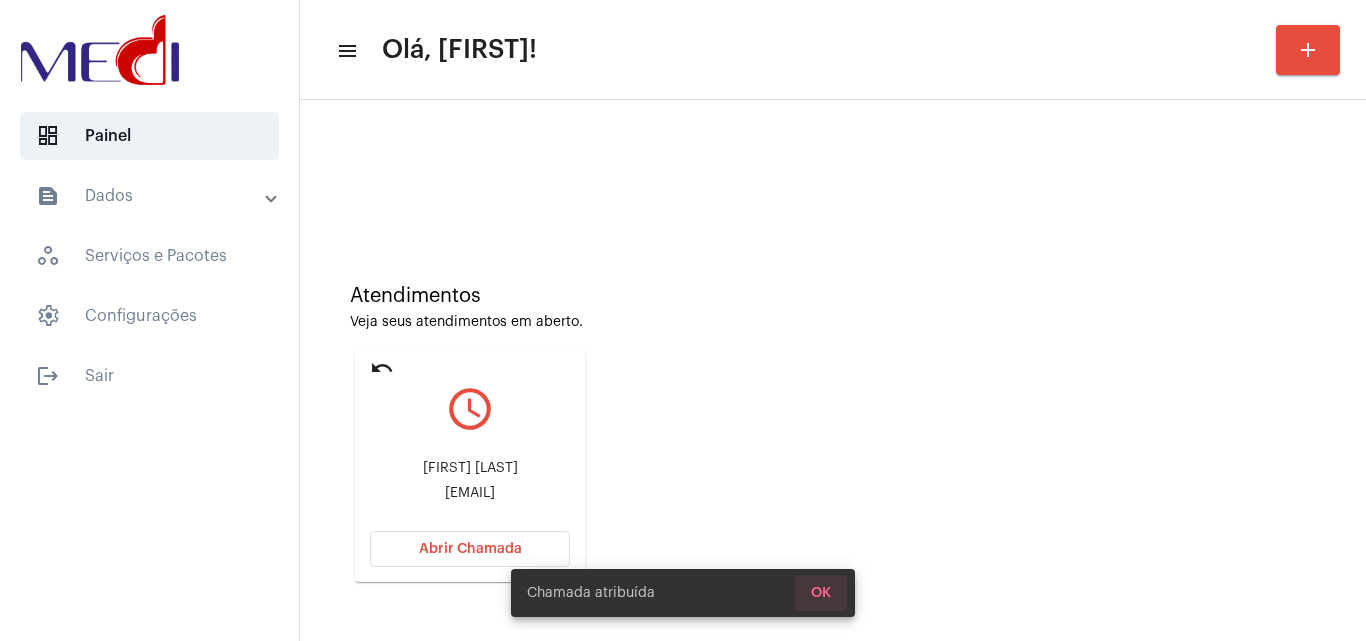 click on "OK" at bounding box center [821, 593] 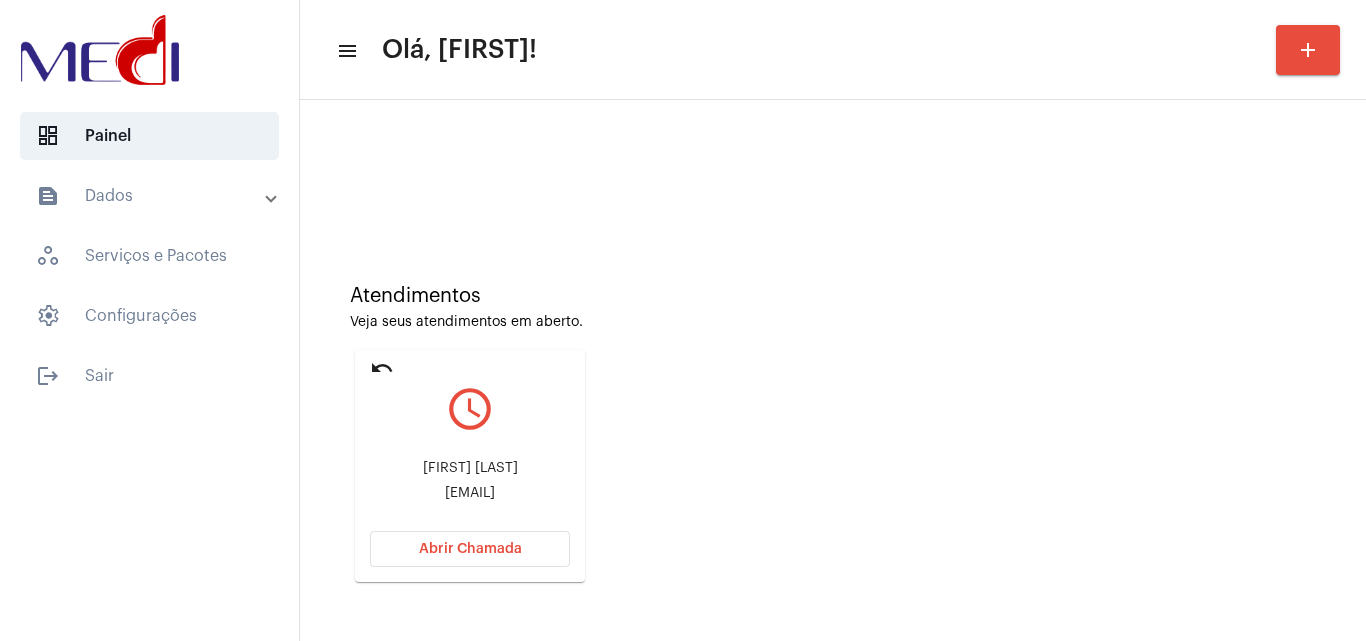 scroll, scrollTop: 141, scrollLeft: 0, axis: vertical 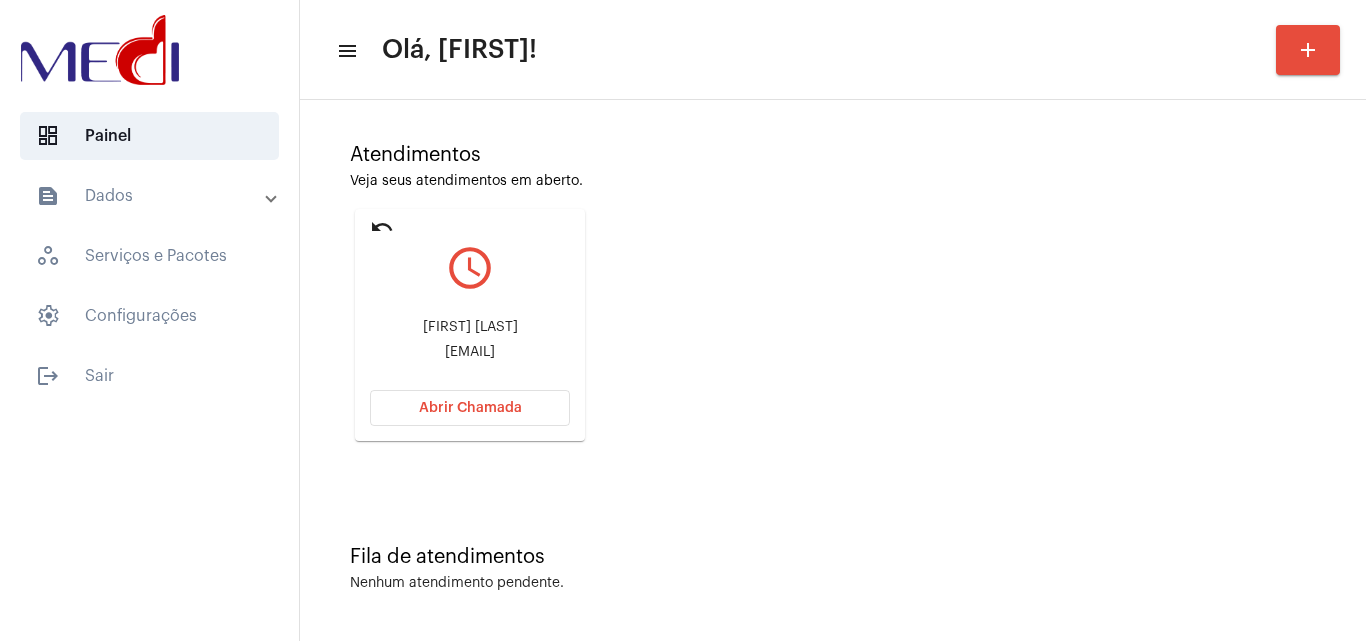 click on "andremarior18@gmail.com" 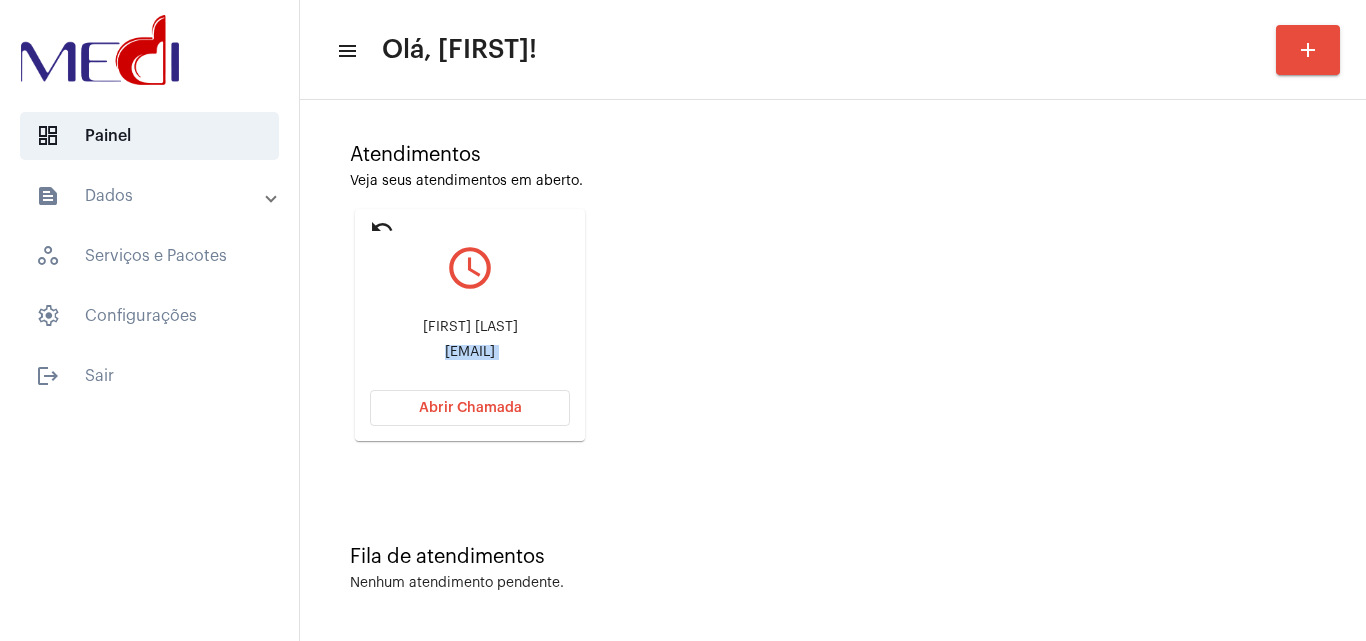 click on "andremarior18@gmail.com" 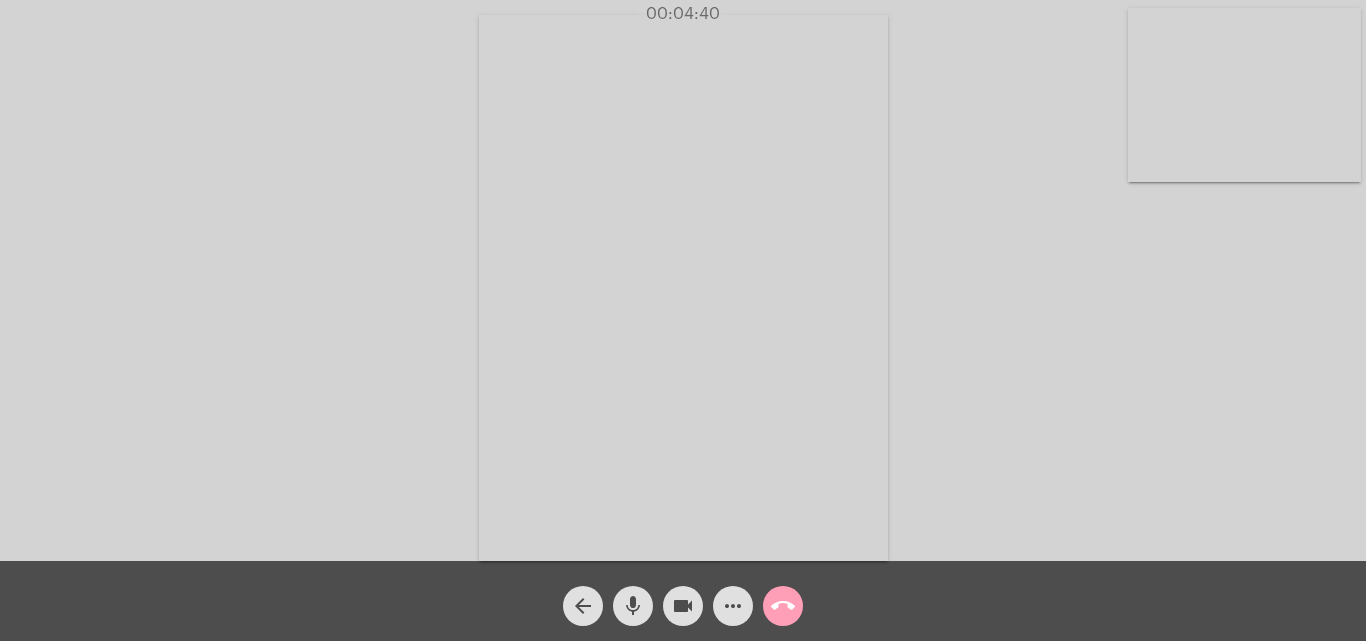click on "call_end" 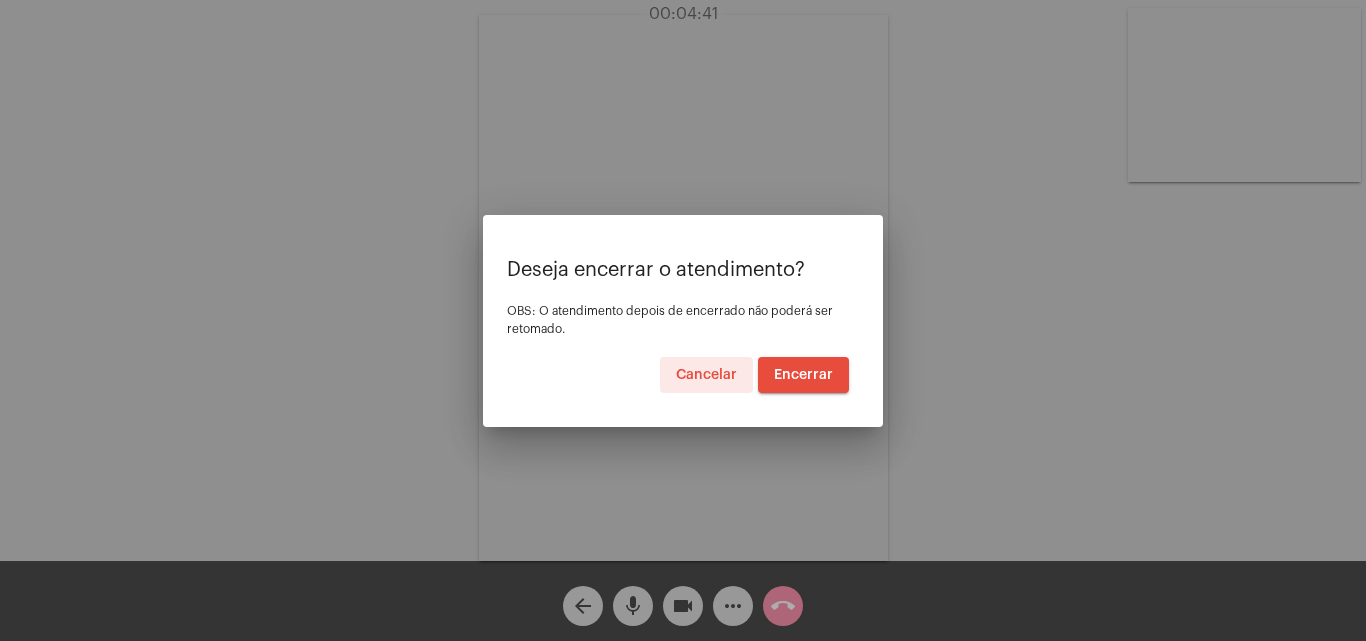 click on "Encerrar" at bounding box center (803, 375) 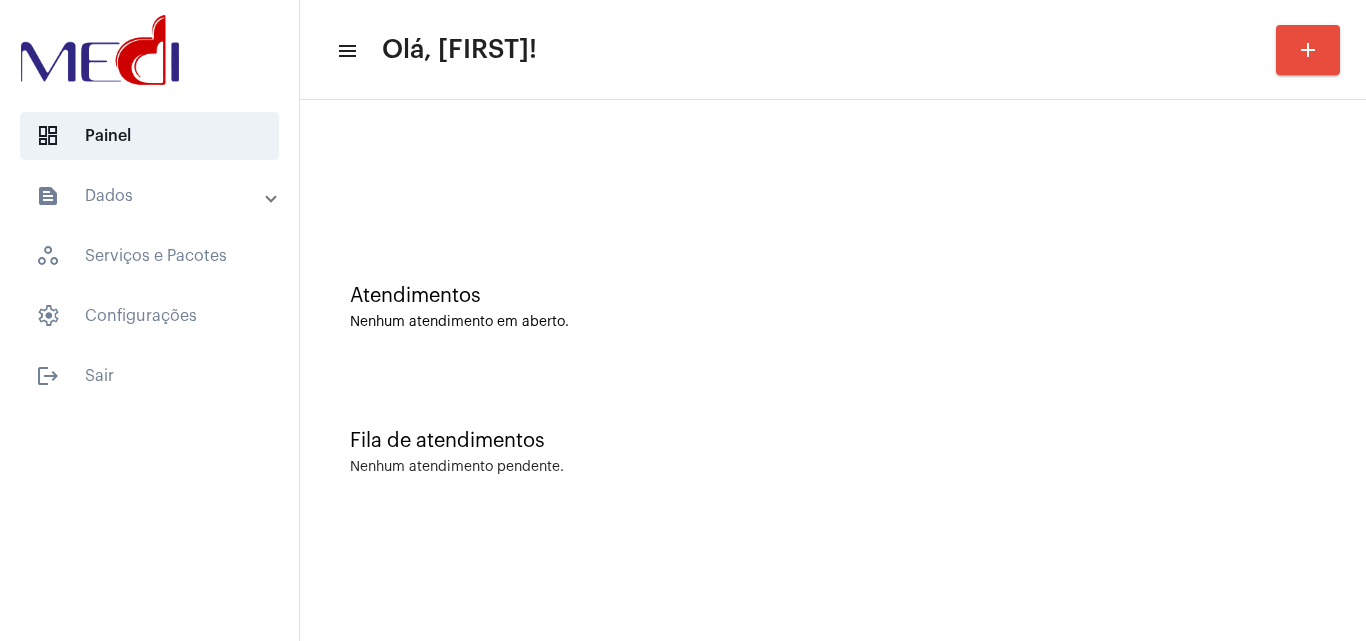 scroll, scrollTop: 0, scrollLeft: 0, axis: both 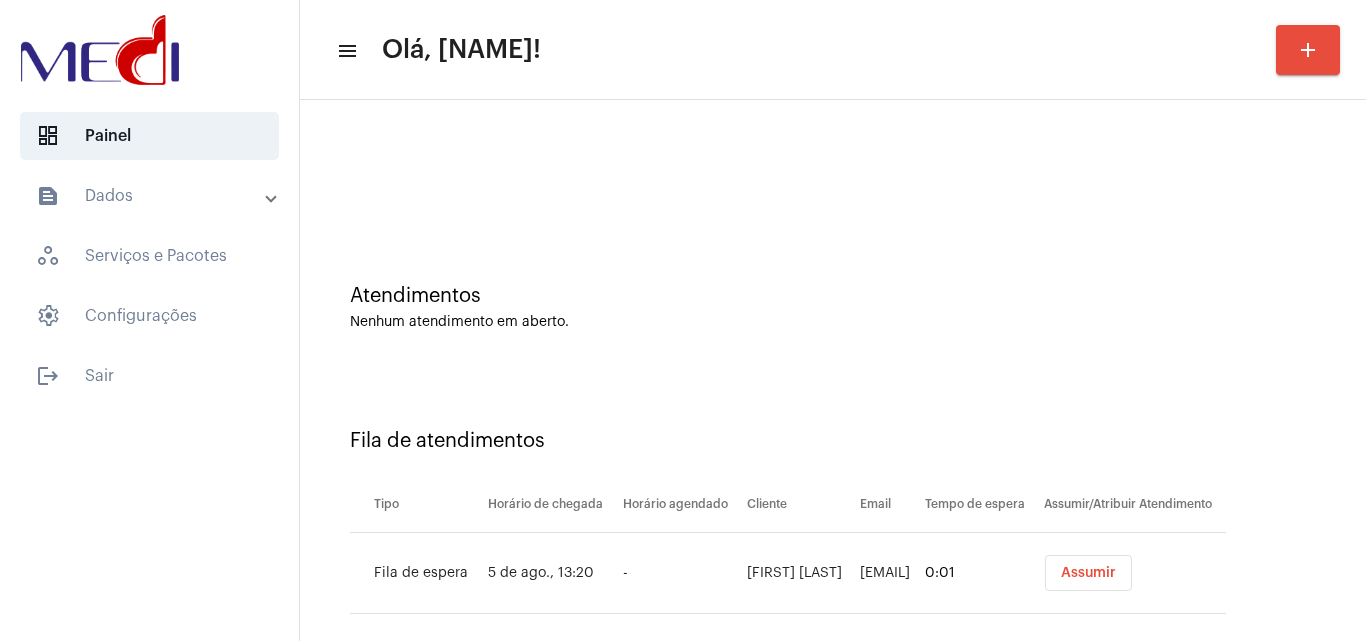 click on "Assumir" at bounding box center [1135, 573] 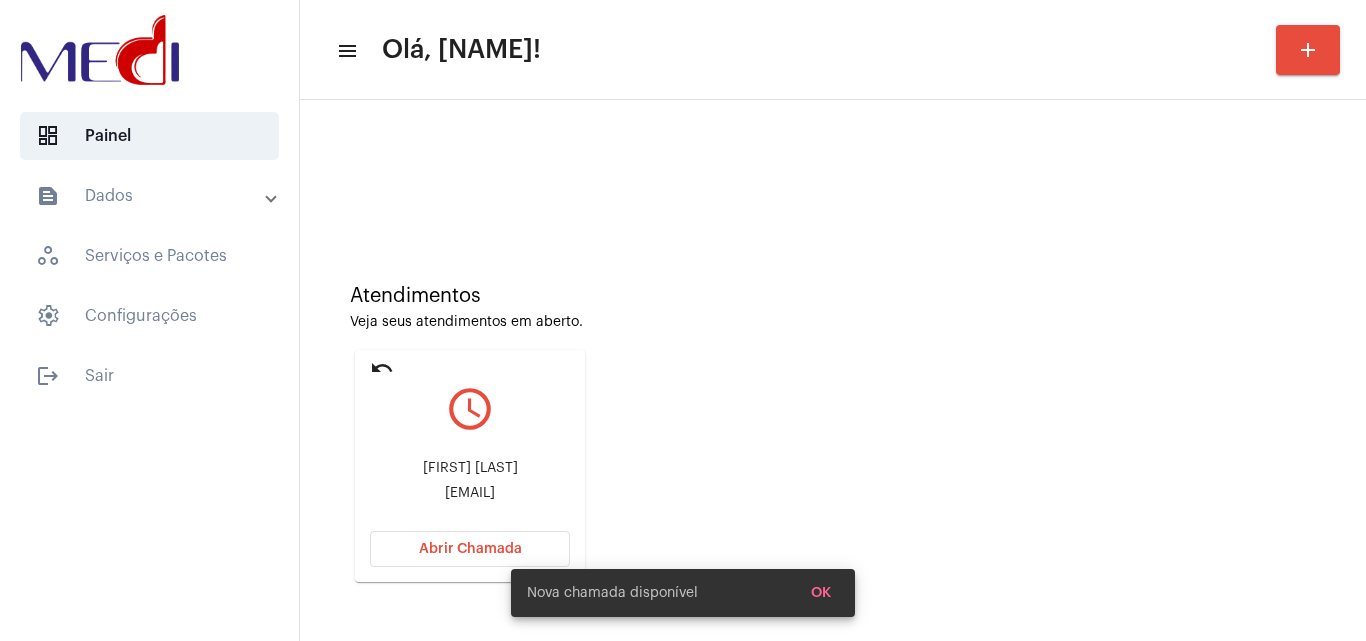 click on "[EMAIL]" 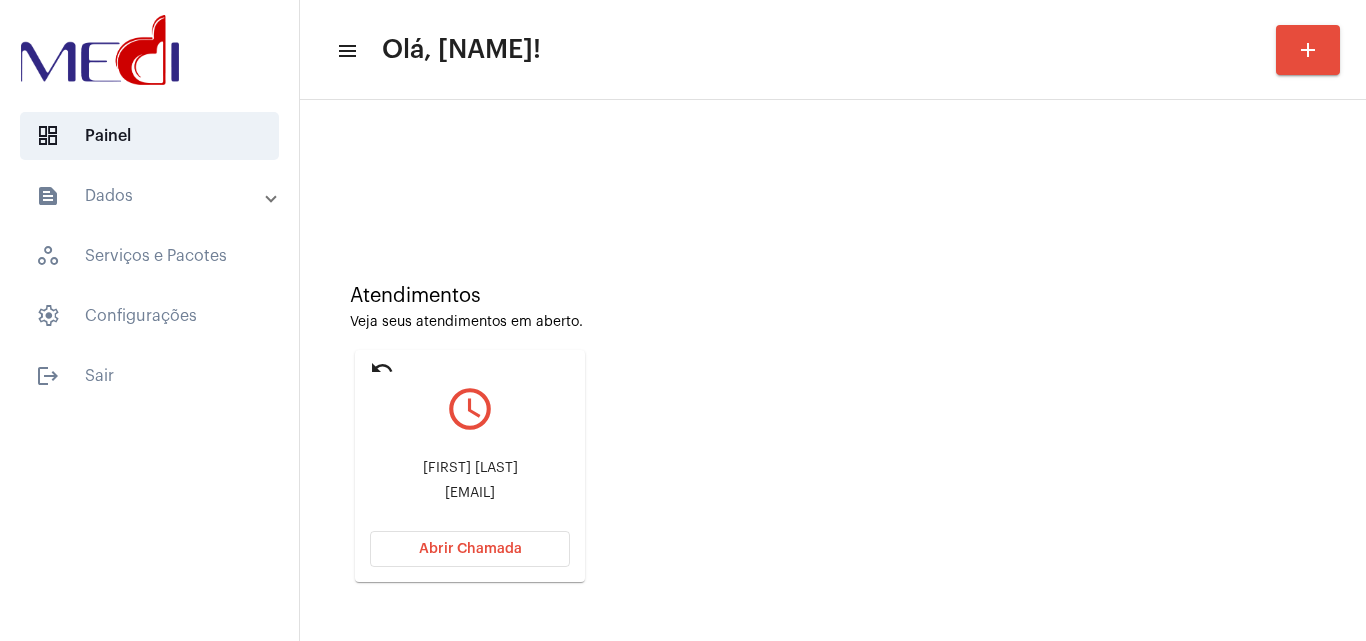 click on "Mariane.bertogna@gmail.com" 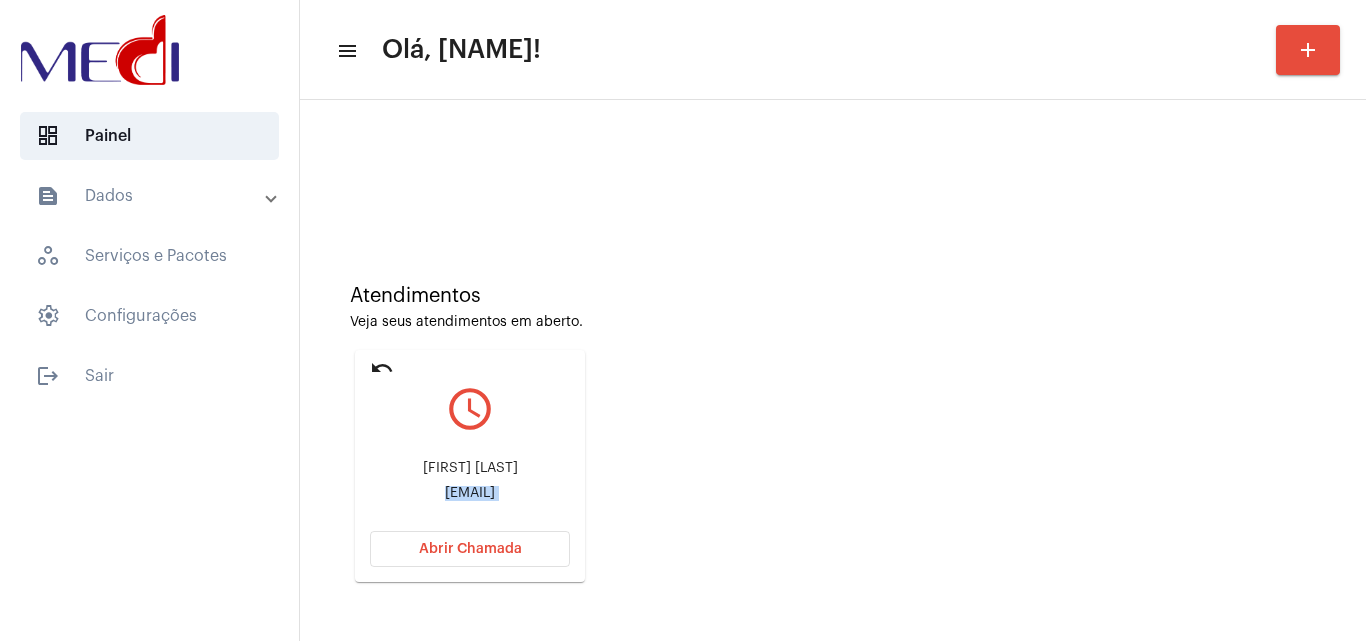 click on "Mariane.bertogna@gmail.com" 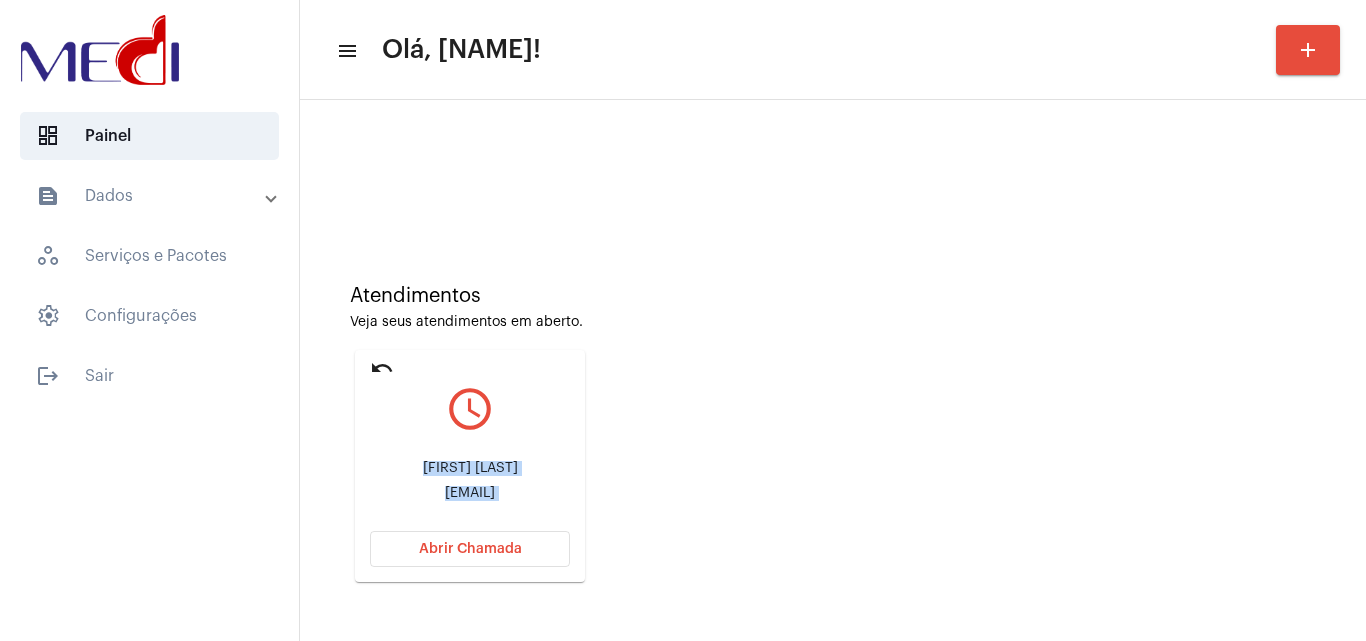 click on "Atendimentos Veja seus atendimentos em aberto. undo query_builder Mariane Bertogna furlan  Mariane.bertogna@gmail.com Abrir Chamada" 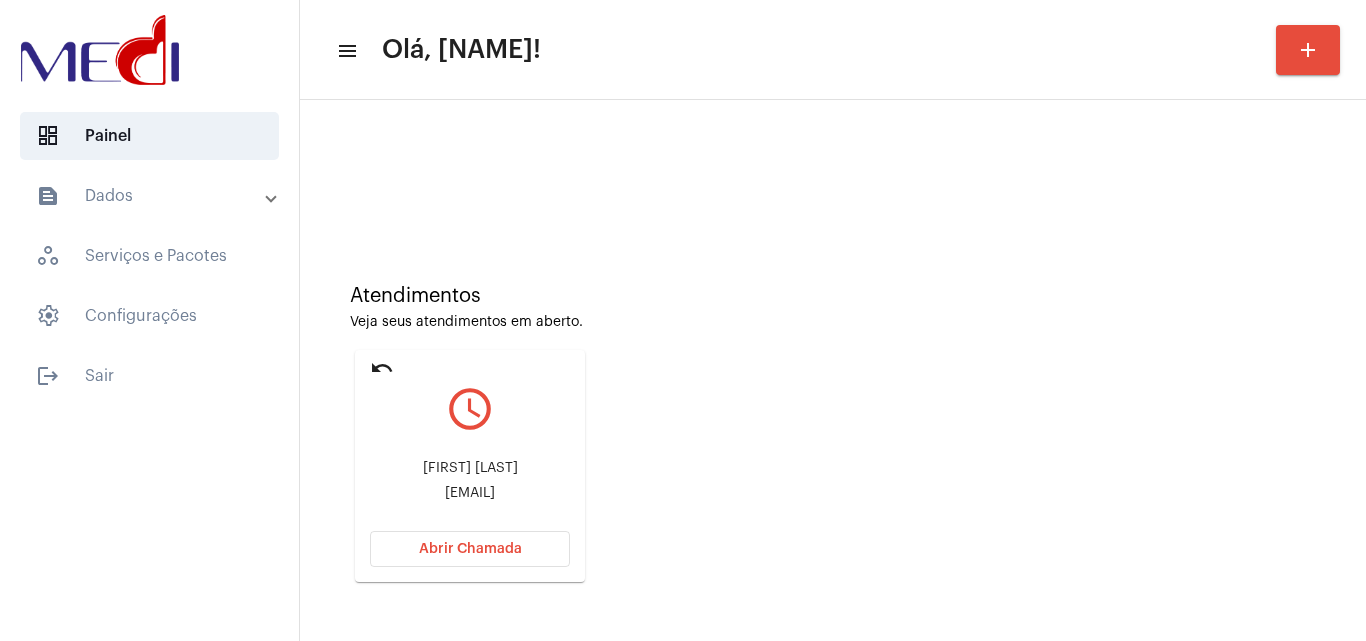 click on "Mariane.bertogna@gmail.com" 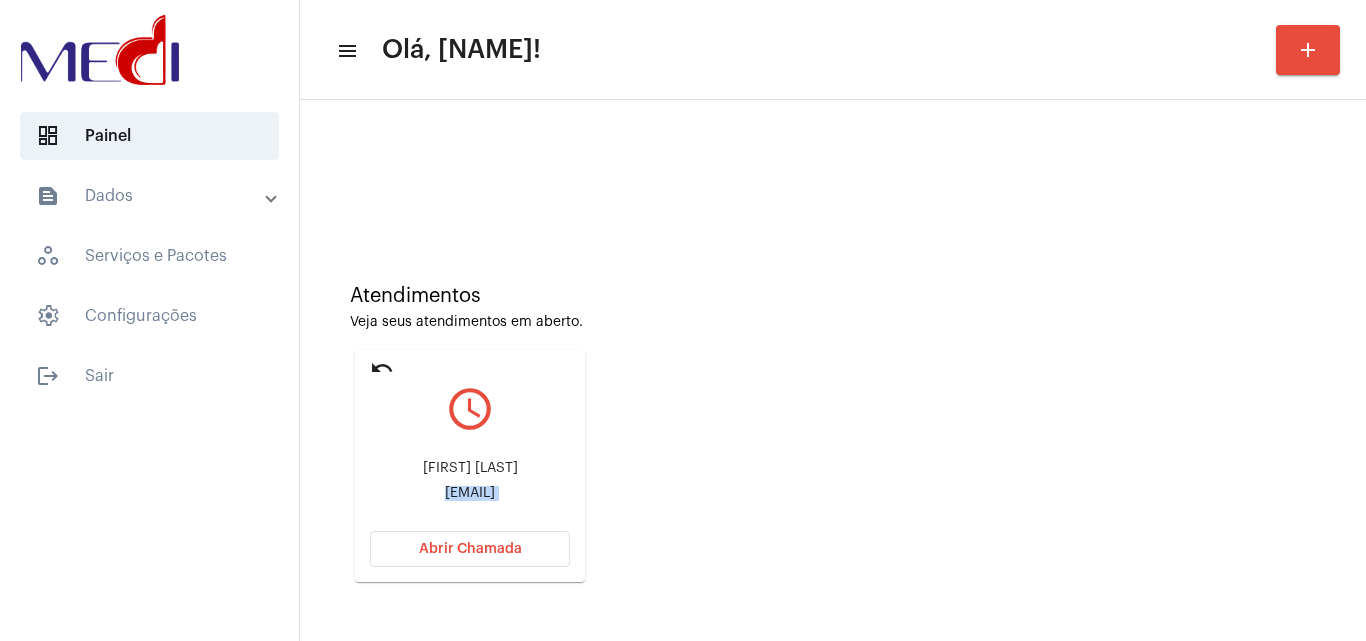 click on "Mariane.bertogna@gmail.com" 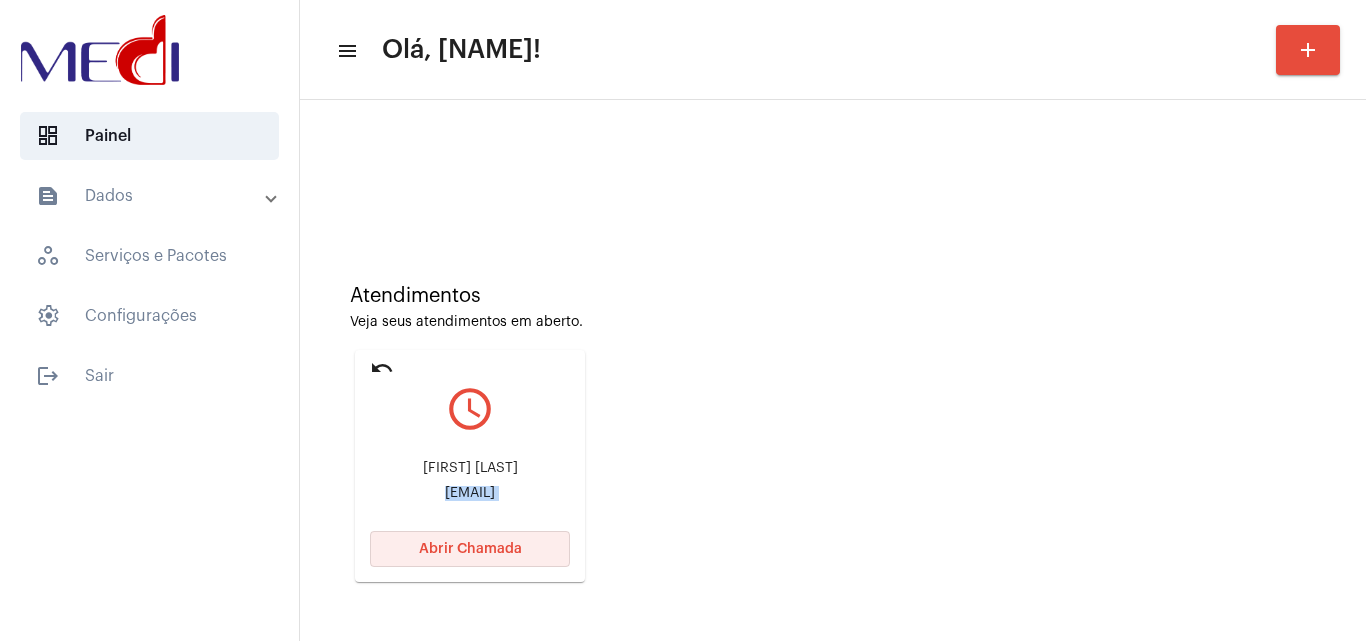click on "Abrir Chamada" 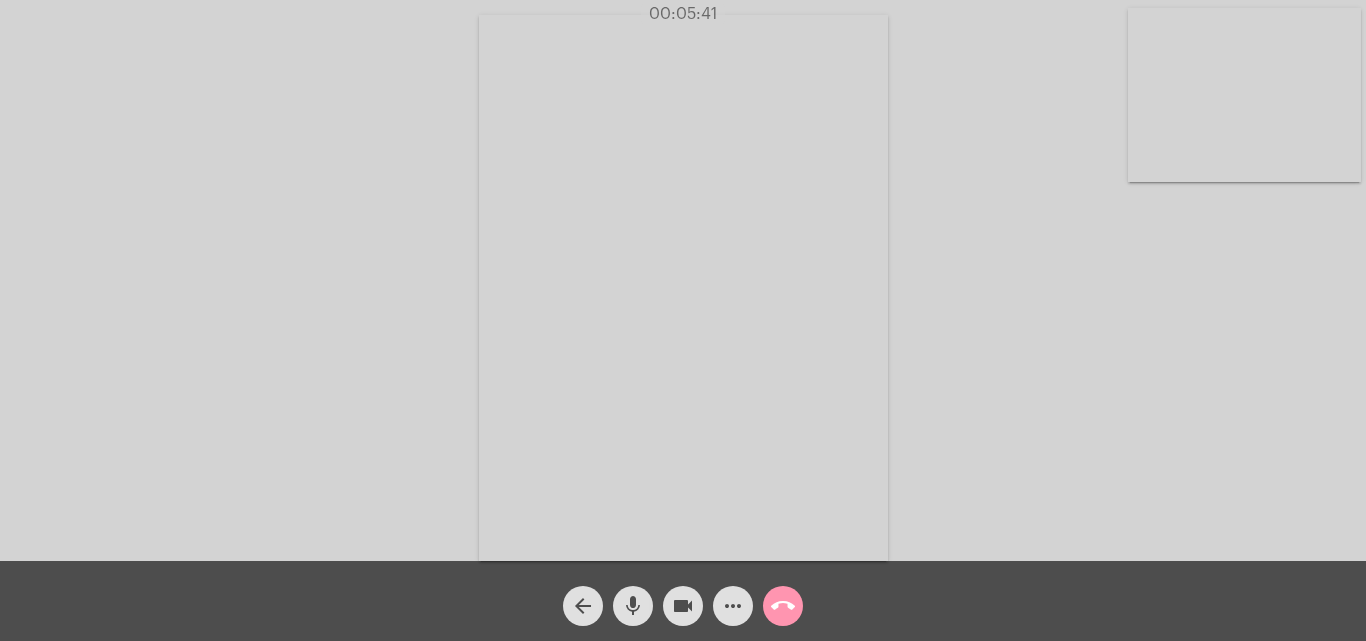 click on "call_end" 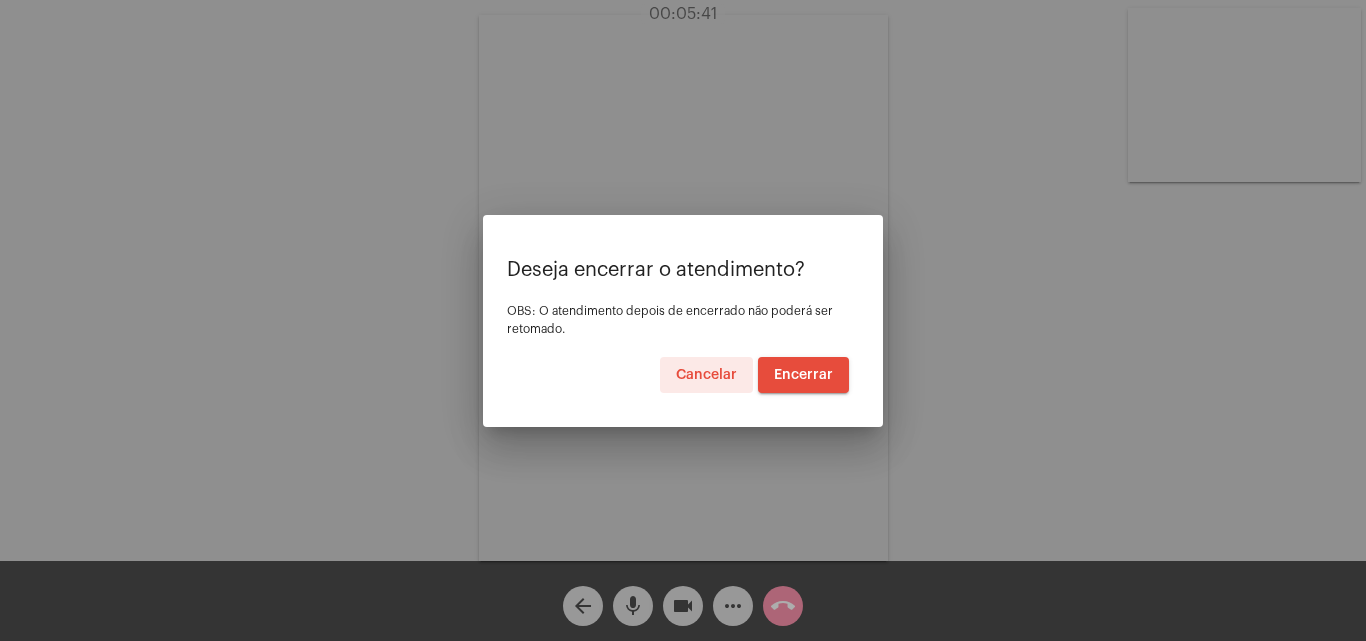 click on "Encerrar" at bounding box center [803, 375] 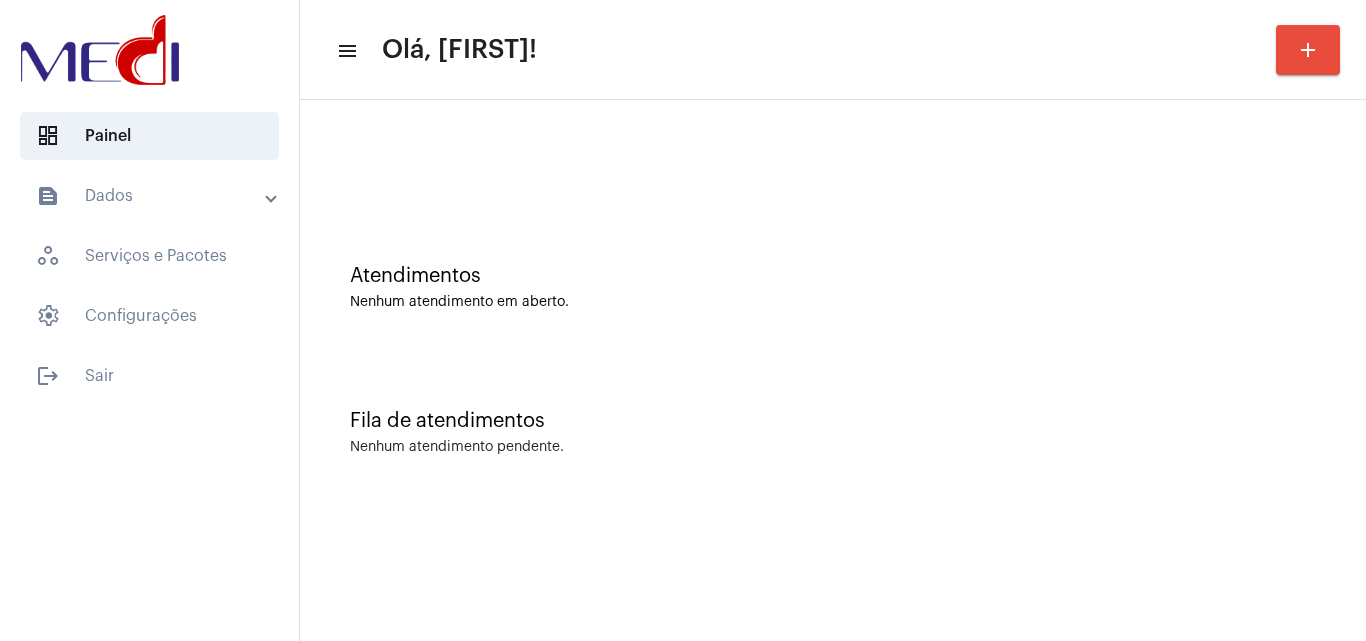 scroll, scrollTop: 0, scrollLeft: 0, axis: both 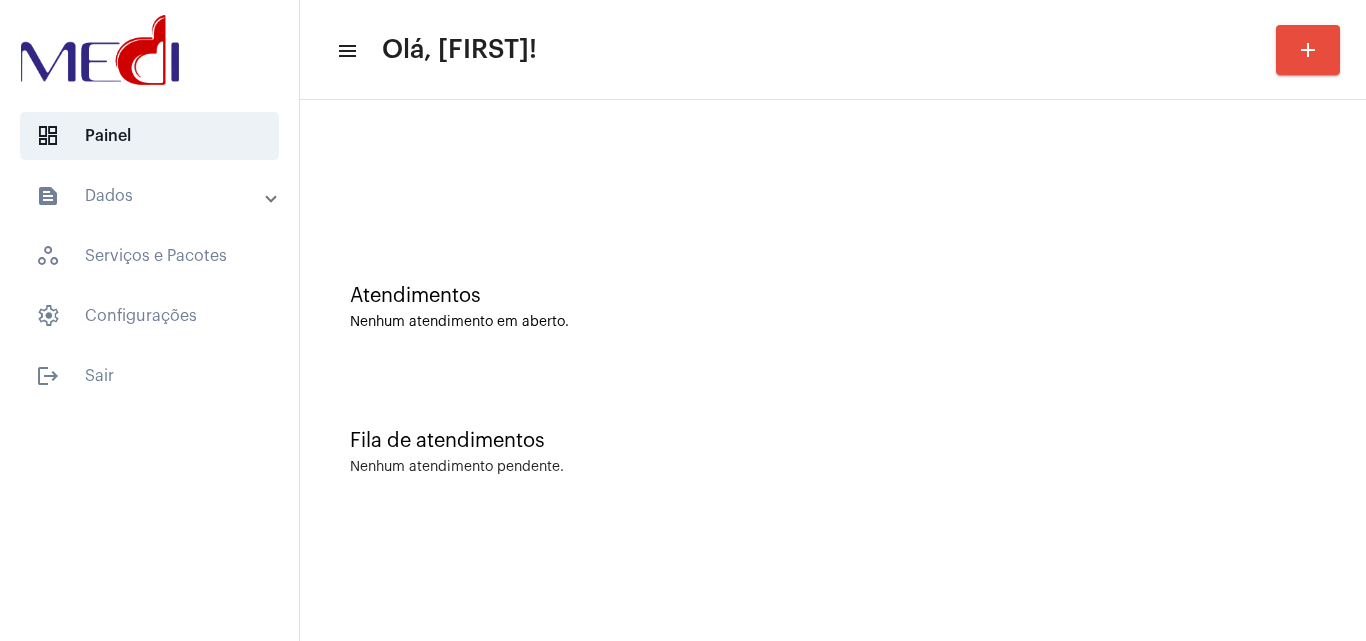 click on "Fila de atendimentos Nenhum atendimento pendente." 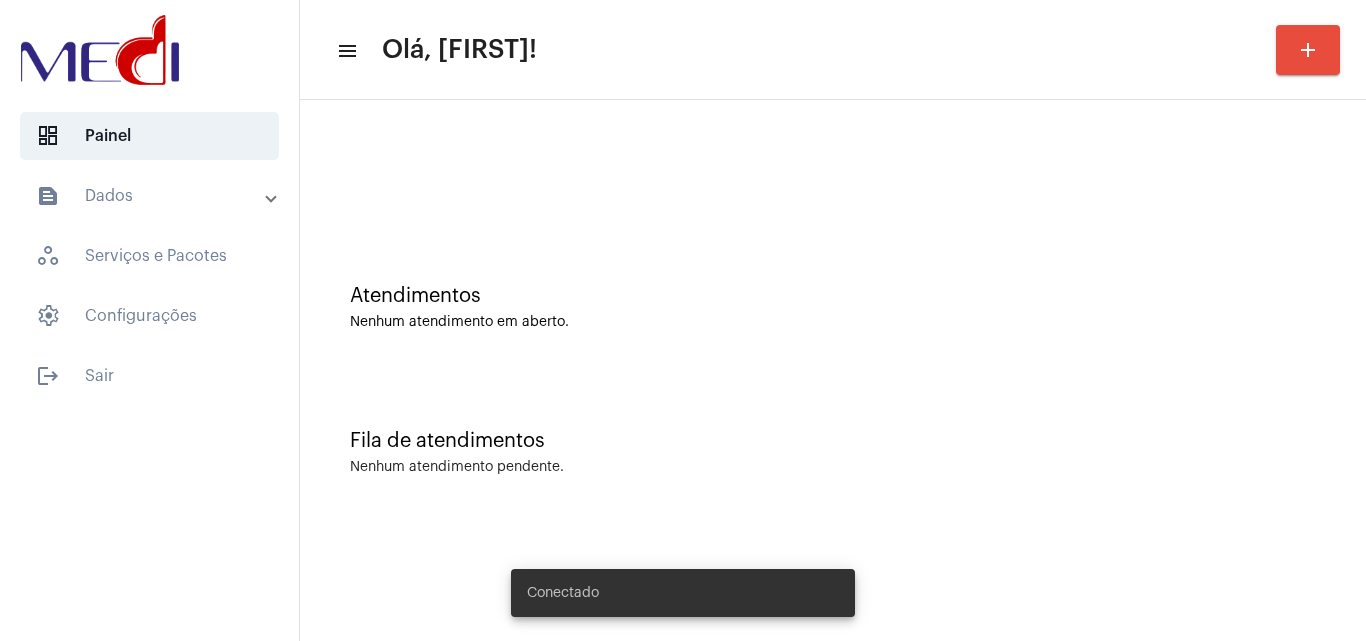 scroll, scrollTop: 0, scrollLeft: 0, axis: both 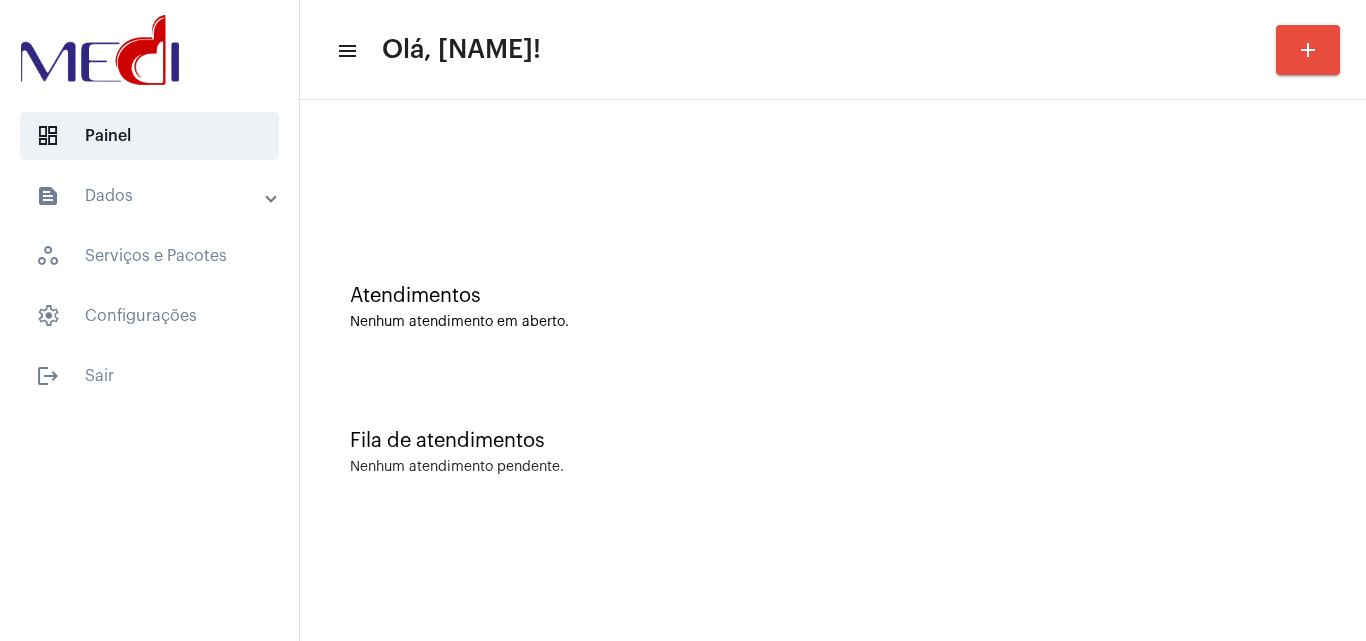 click on "Fila de atendimentos Nenhum atendimento pendente." 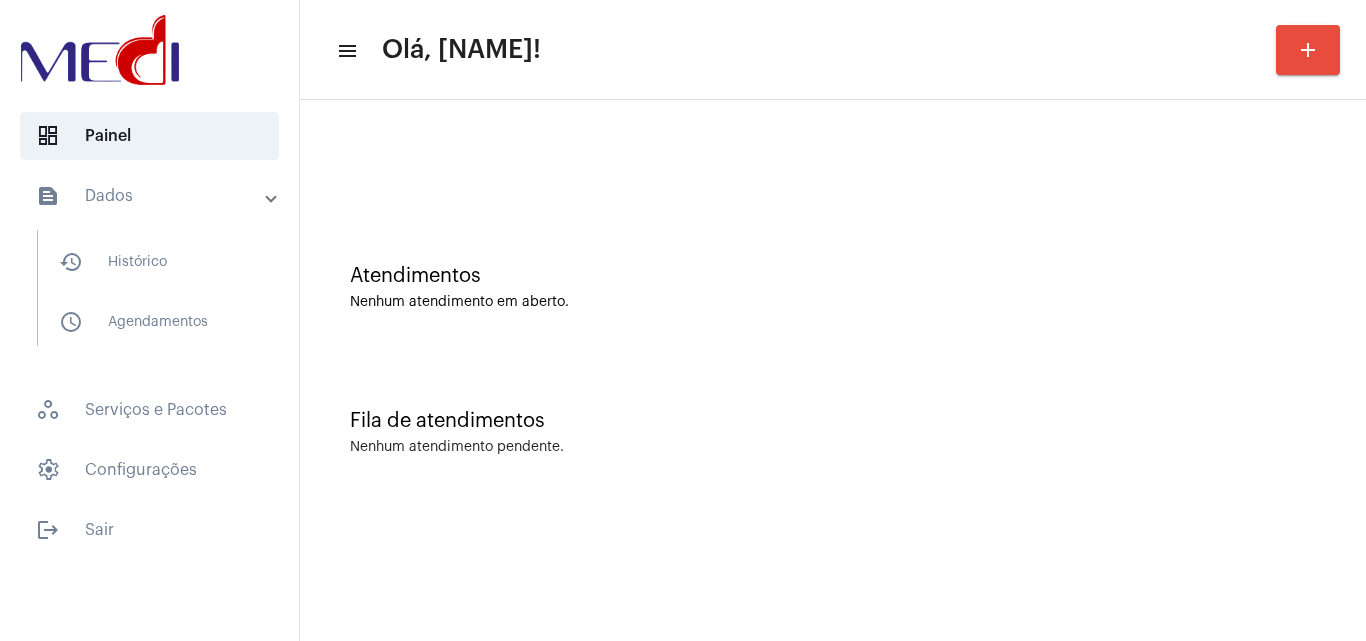 scroll, scrollTop: 0, scrollLeft: 0, axis: both 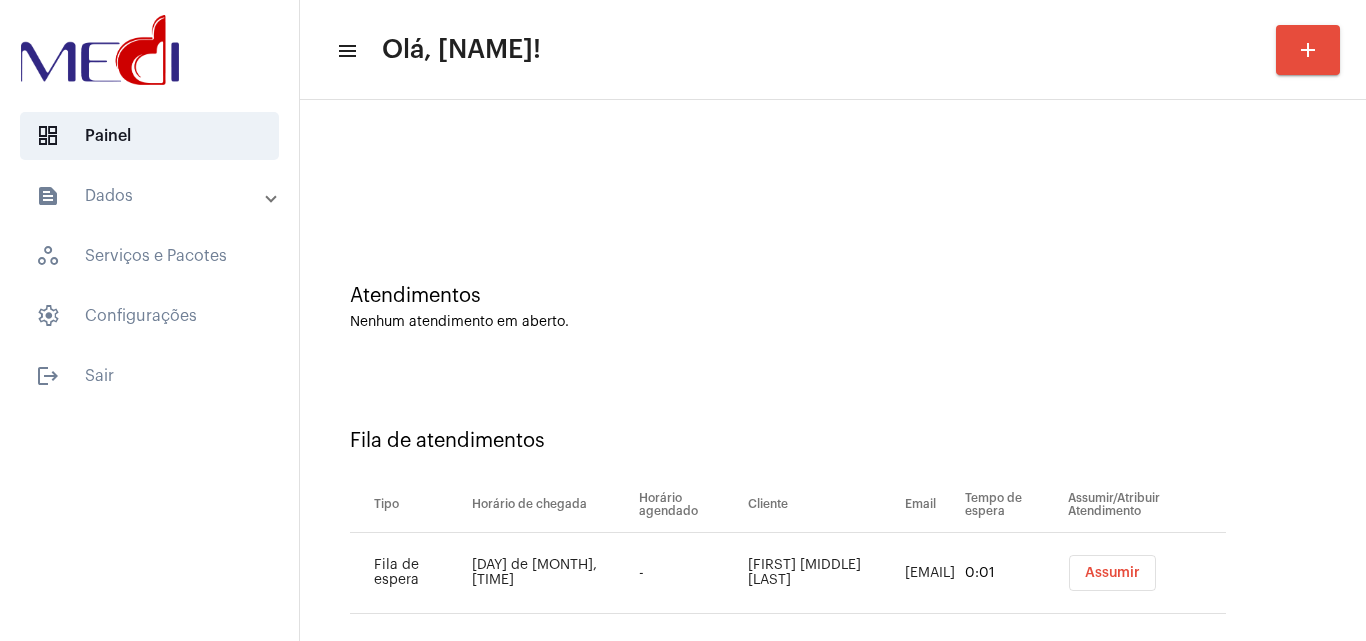 click on "Assumir" at bounding box center (1112, 573) 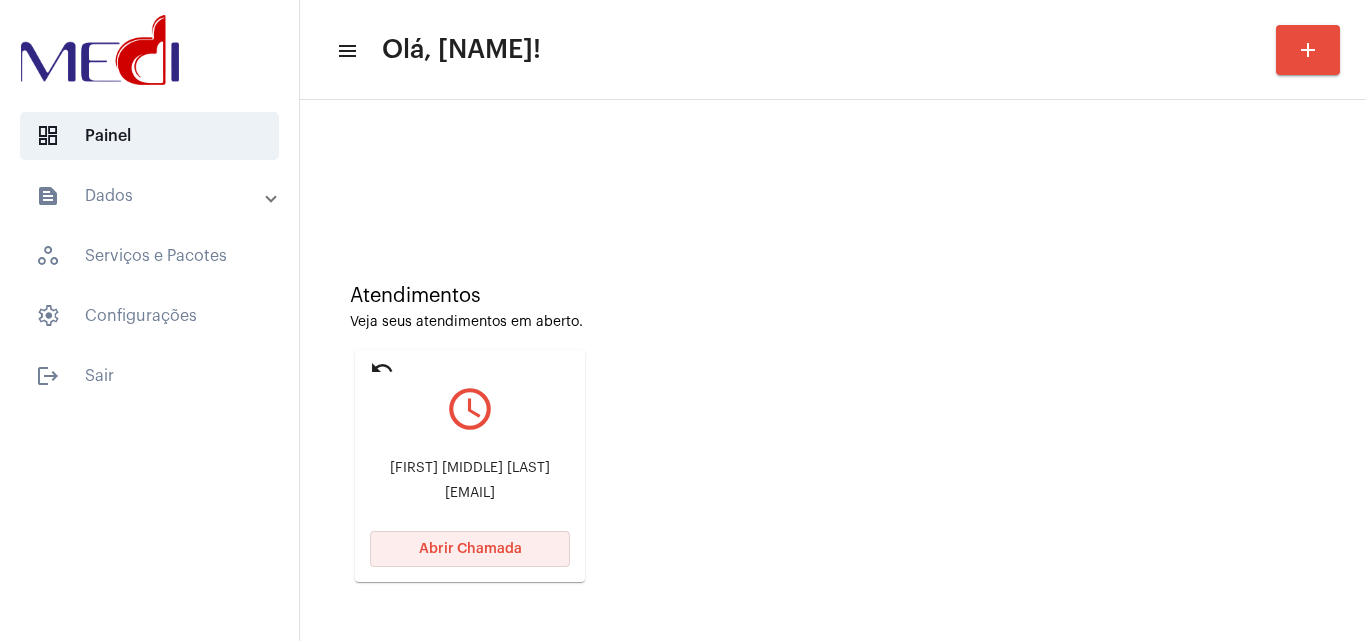 click on "Abrir Chamada" 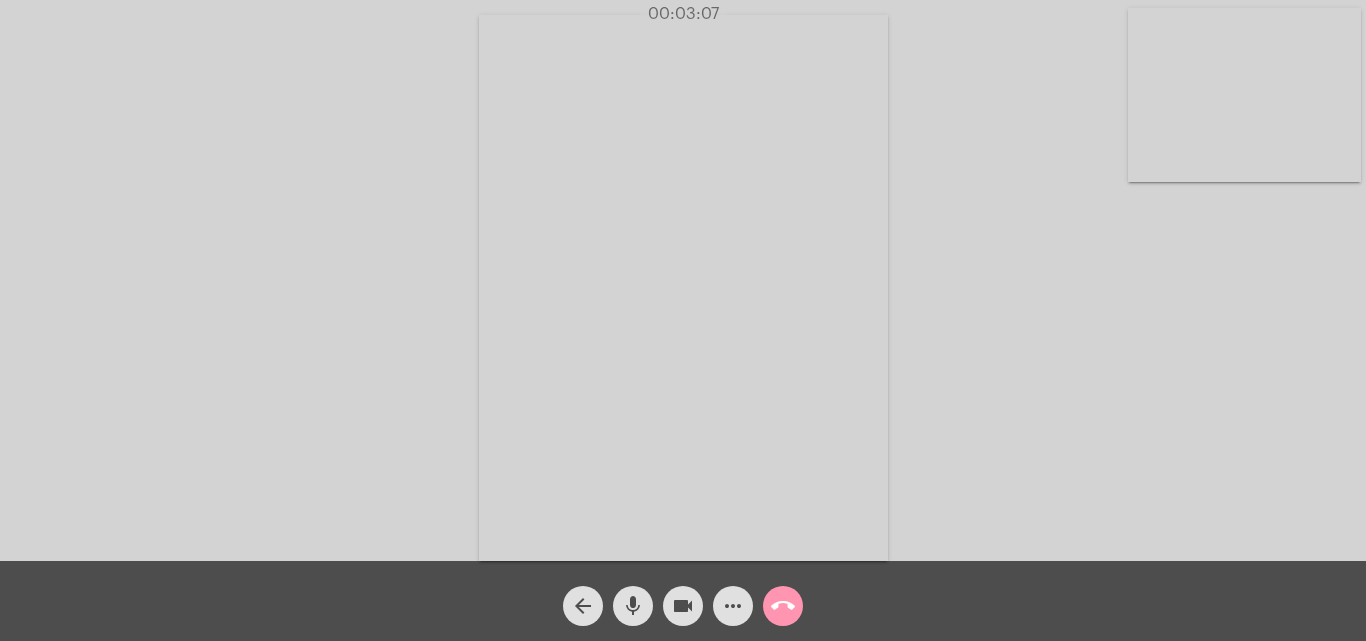 click on "call_end" 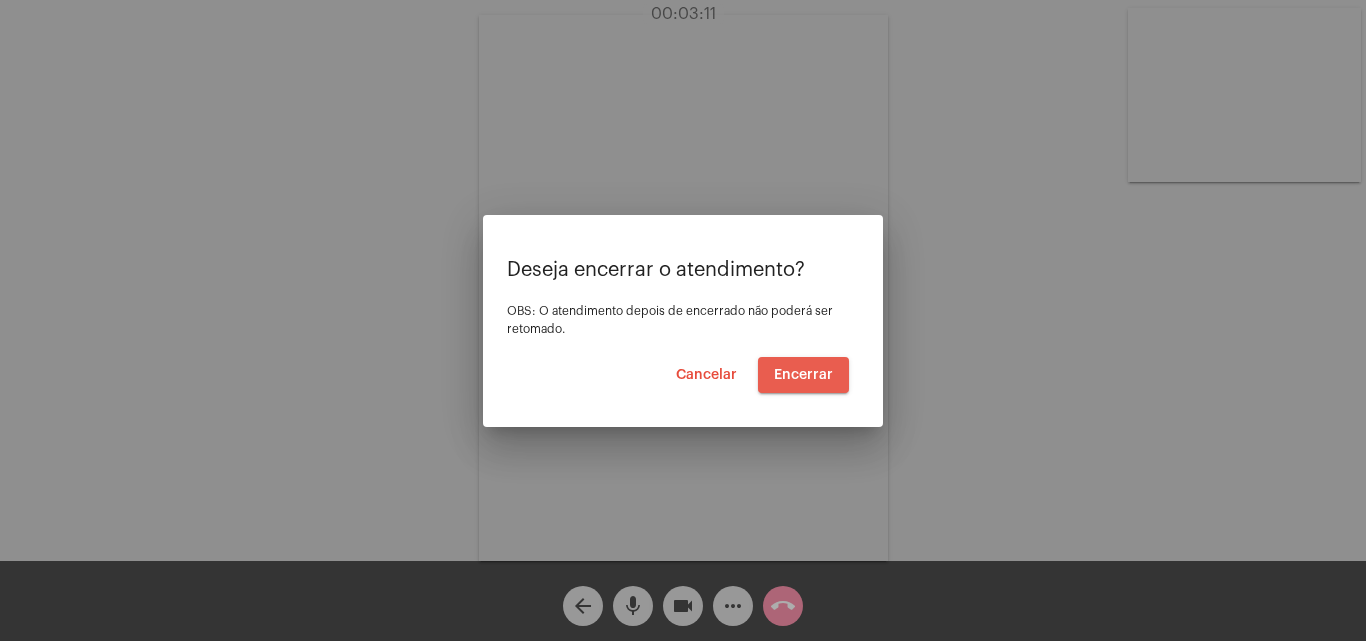 click on "Encerrar" at bounding box center [803, 375] 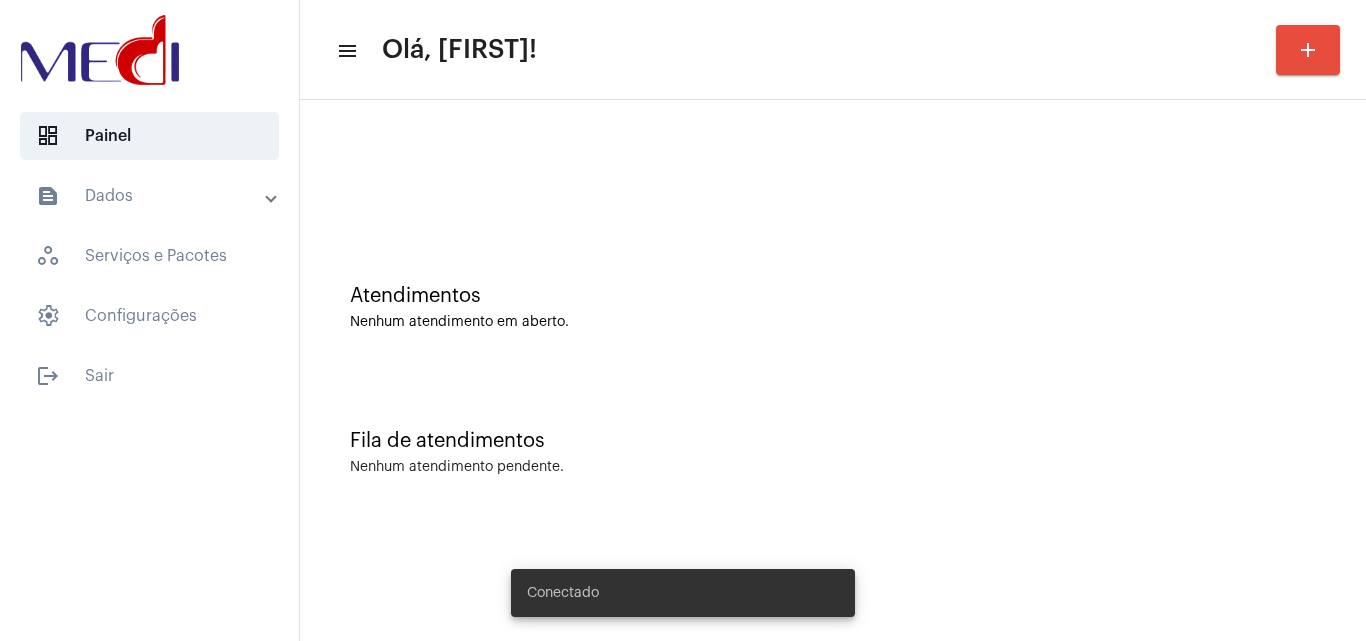 scroll, scrollTop: 0, scrollLeft: 0, axis: both 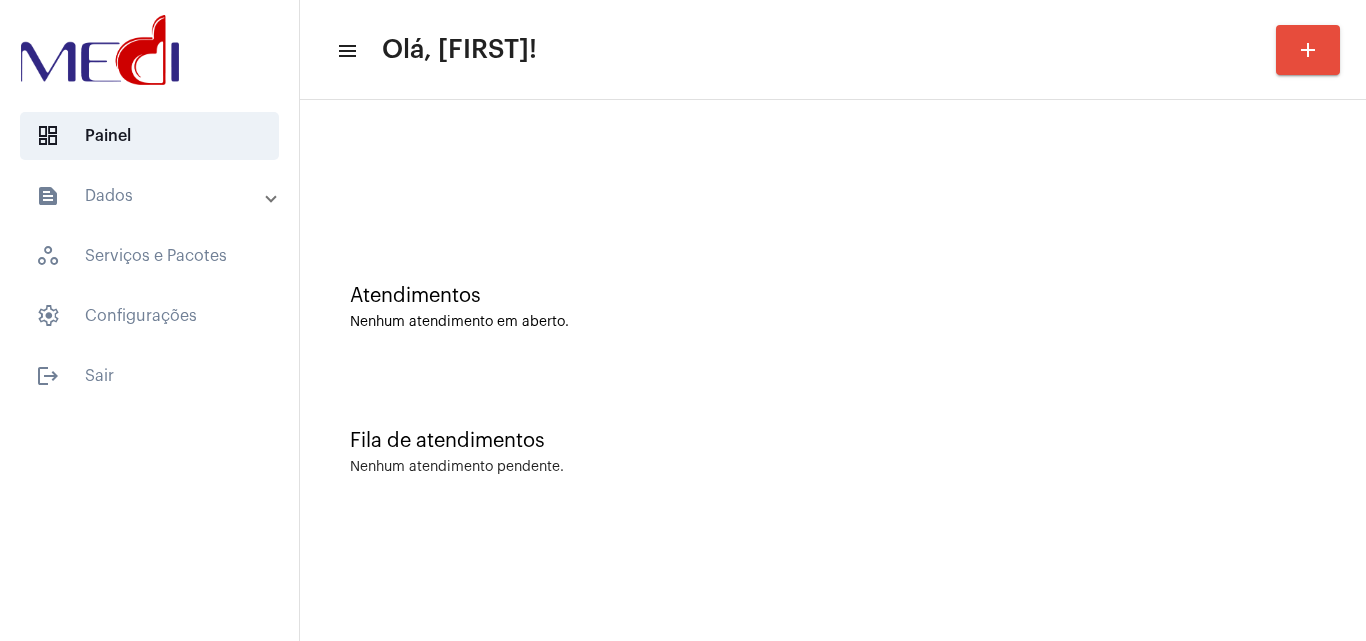 click on "Atendimentos Nenhum atendimento em aberto." 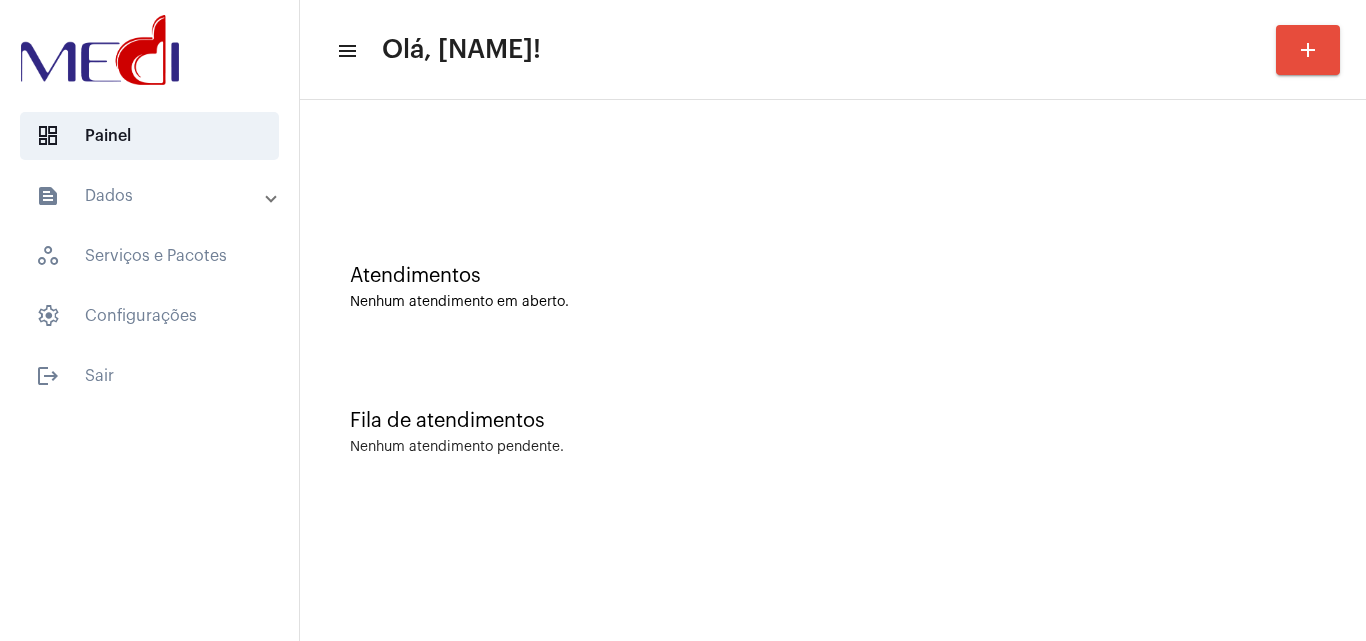 scroll, scrollTop: 0, scrollLeft: 0, axis: both 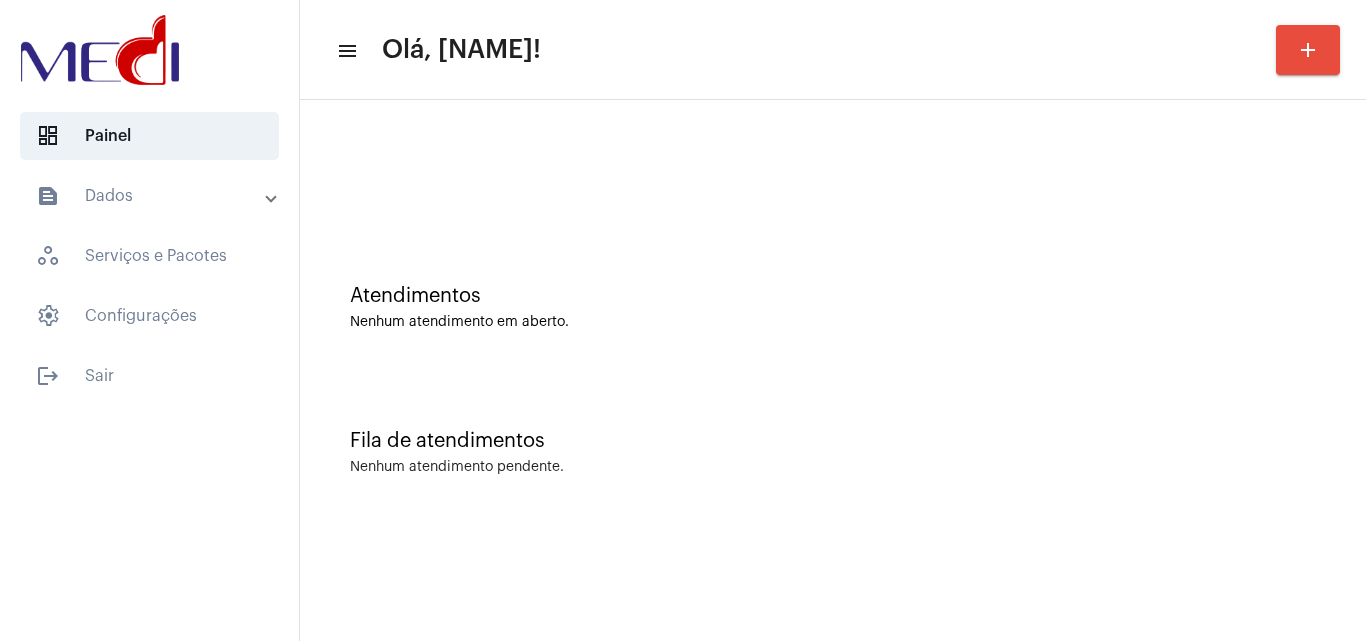 click on "Nenhum atendimento pendente." 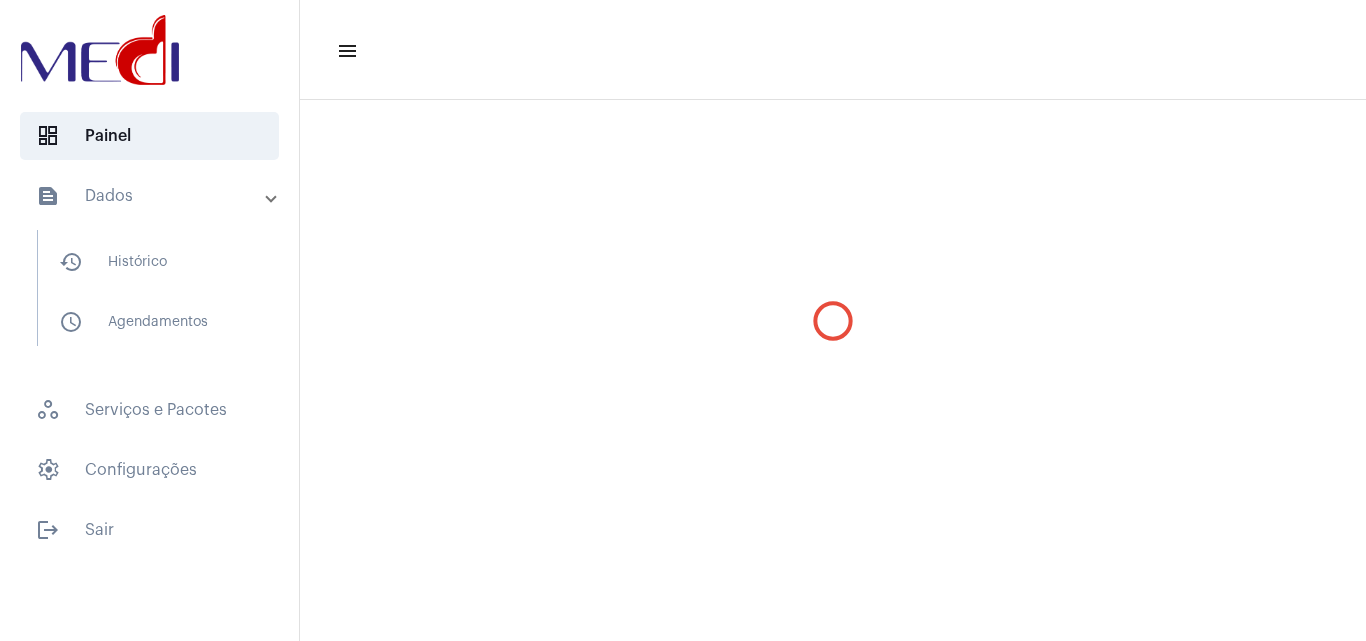 scroll, scrollTop: 0, scrollLeft: 0, axis: both 